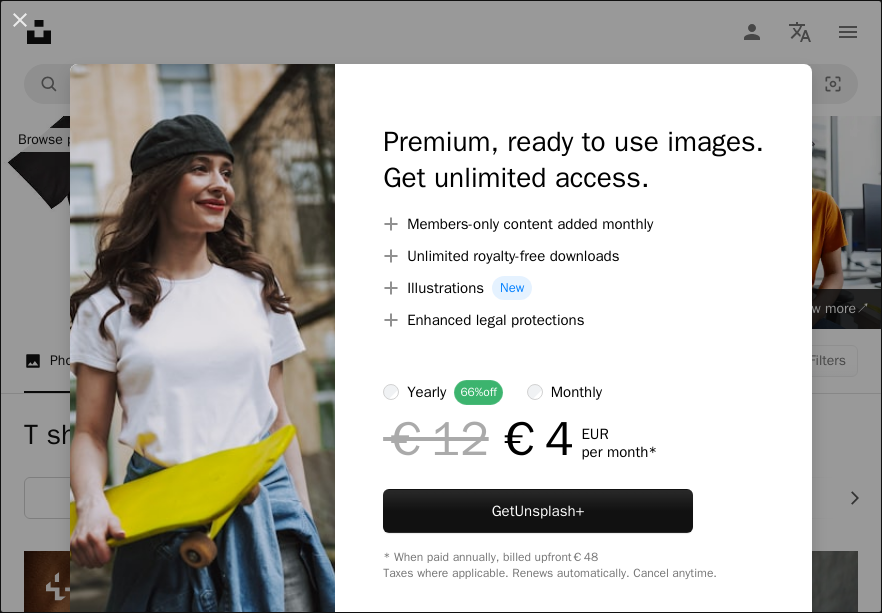 scroll, scrollTop: 5551, scrollLeft: 0, axis: vertical 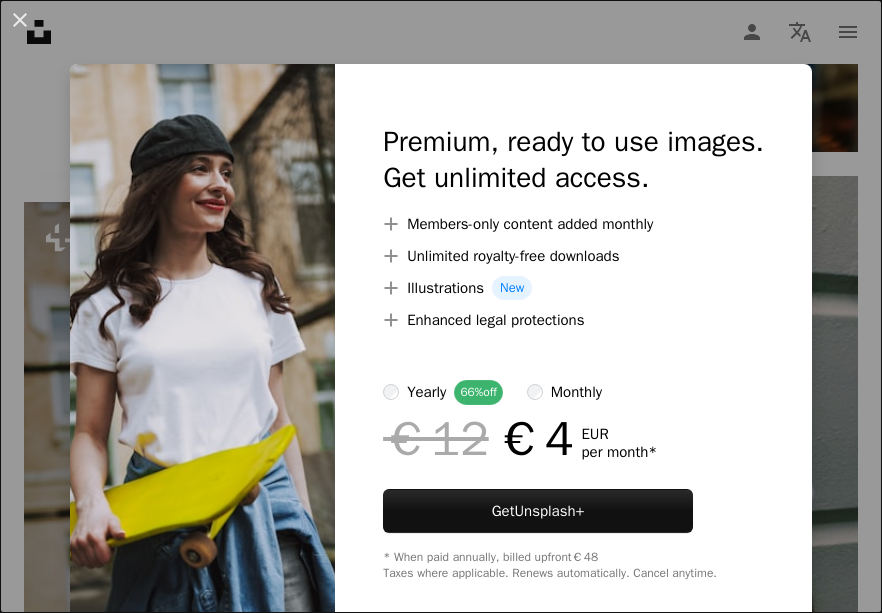 click on "[FIRST] [LAST]" at bounding box center (441, 319) 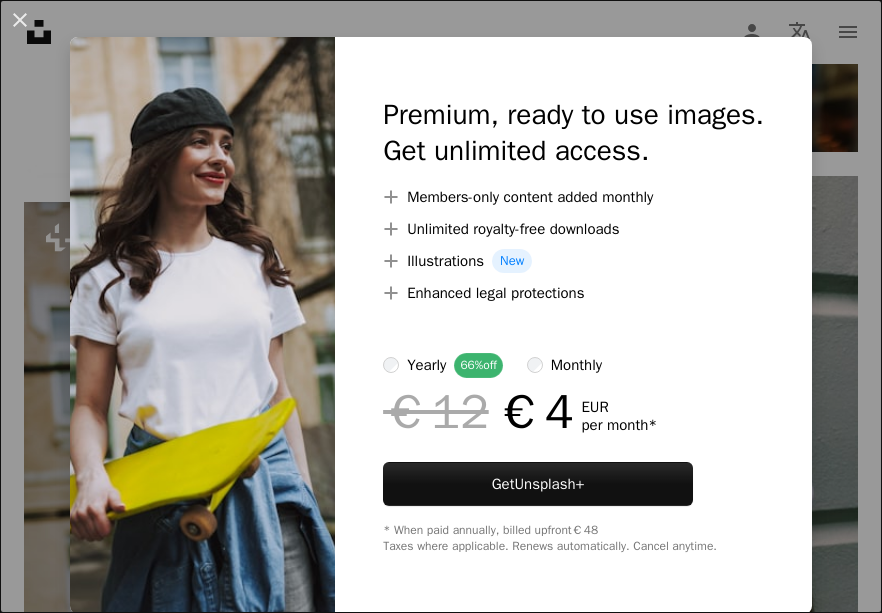 drag, startPoint x: 873, startPoint y: 604, endPoint x: 832, endPoint y: 585, distance: 45.188496 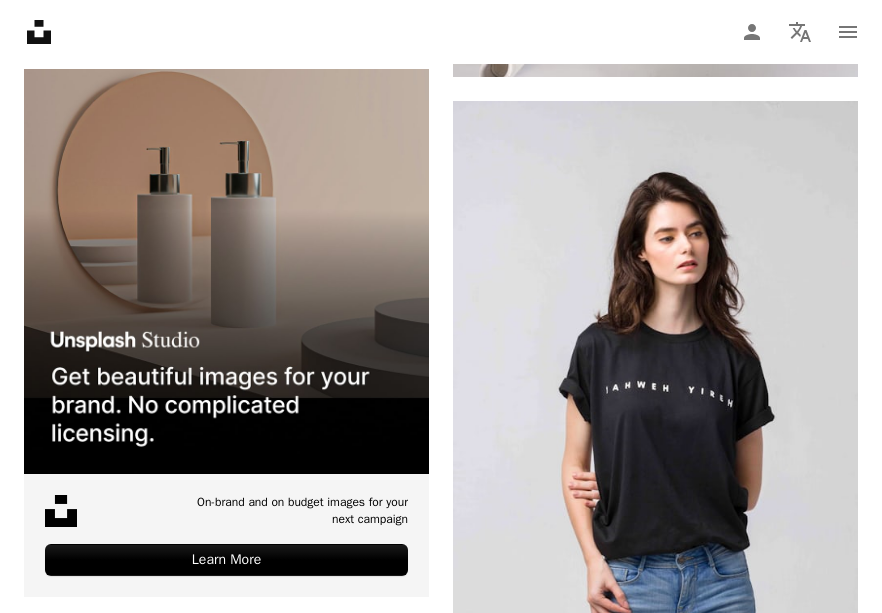 scroll, scrollTop: 7081, scrollLeft: 0, axis: vertical 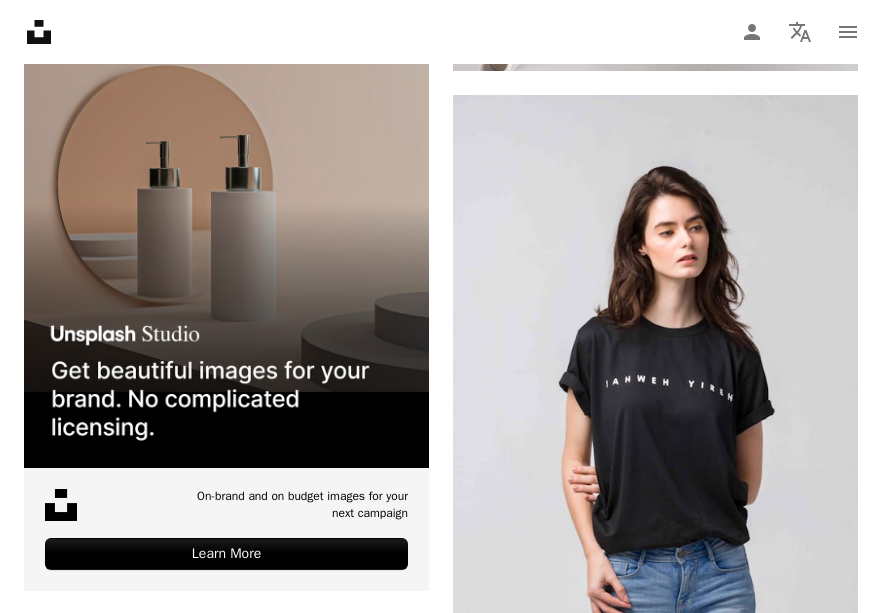 click on "Arrow pointing down" 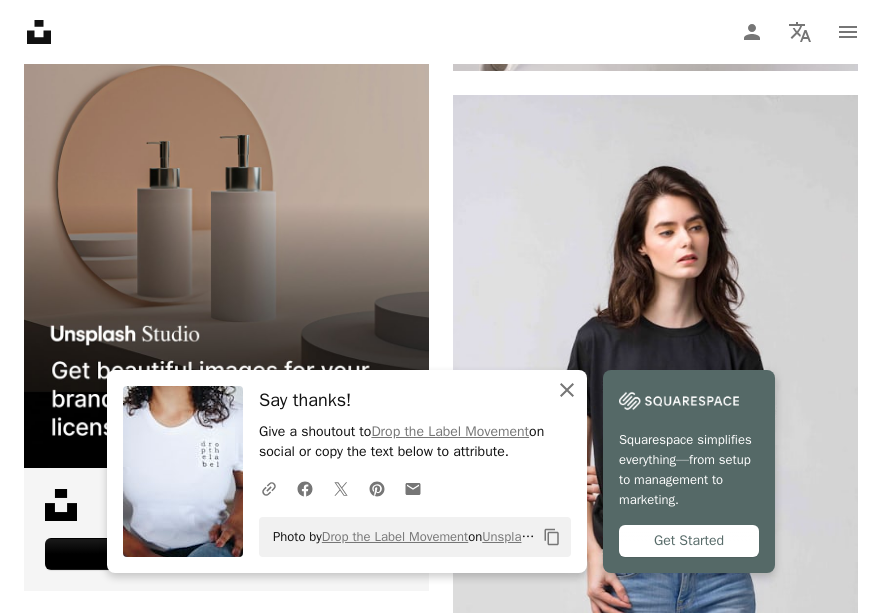 click on "An X shape" 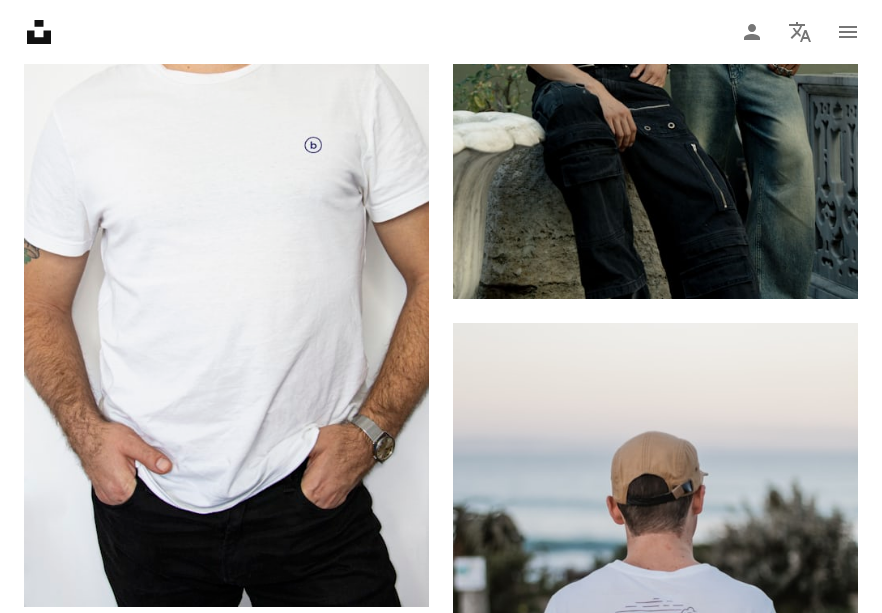 scroll, scrollTop: 10804, scrollLeft: 0, axis: vertical 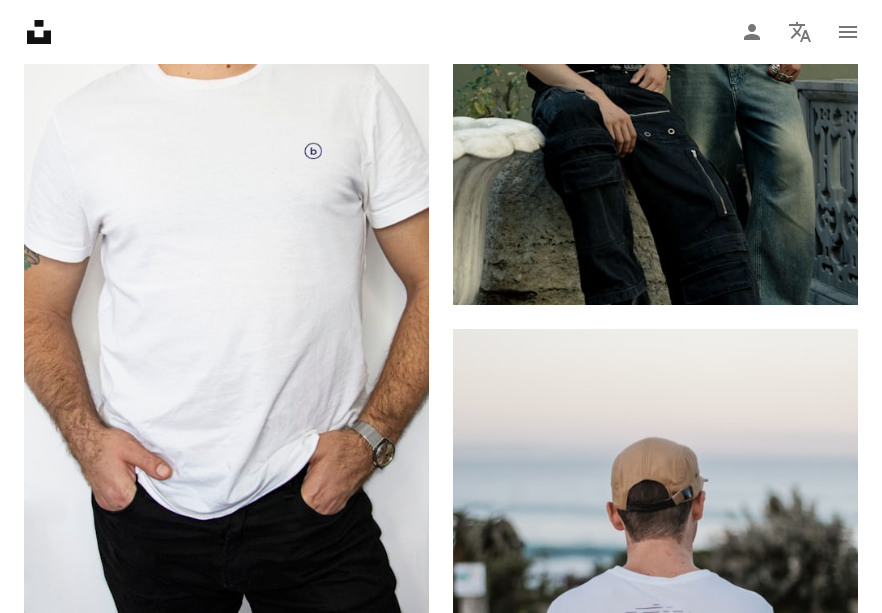 click on "A lock Download" at bounding box center [358, 1123] 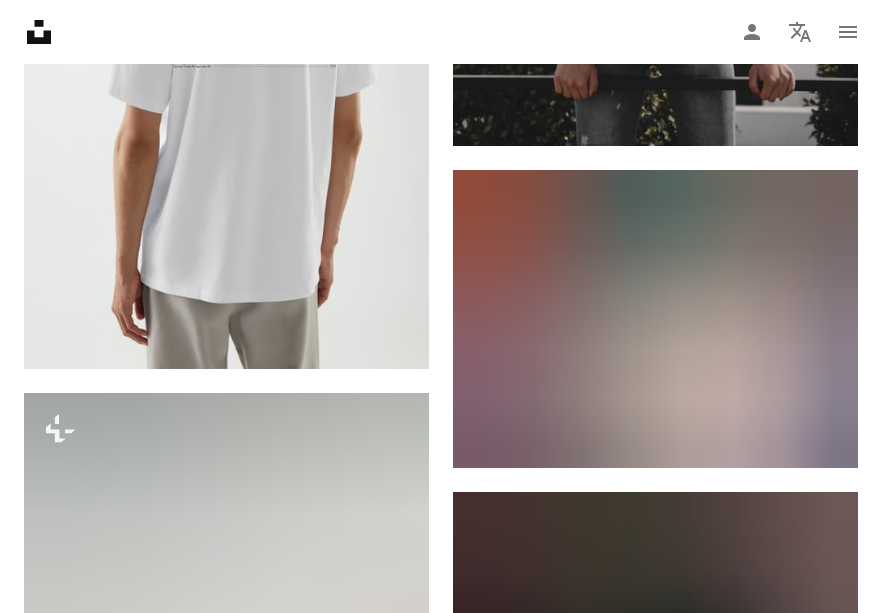 scroll, scrollTop: 12232, scrollLeft: 0, axis: vertical 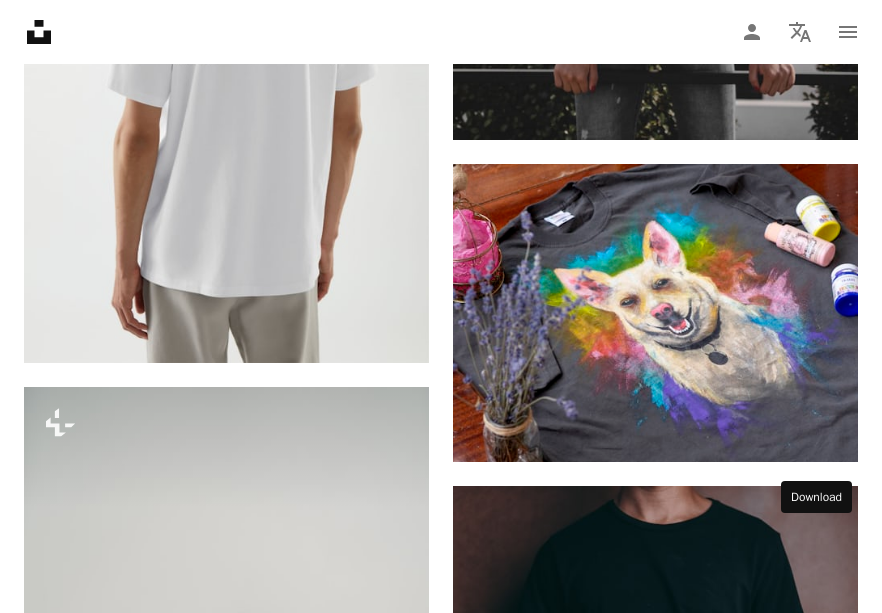 click on "Arrow pointing down" 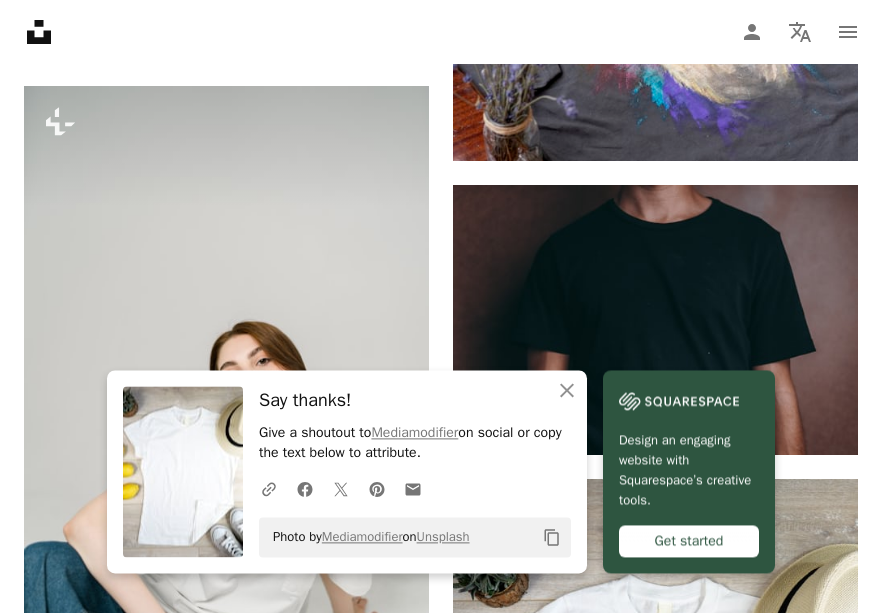 scroll, scrollTop: 12538, scrollLeft: 0, axis: vertical 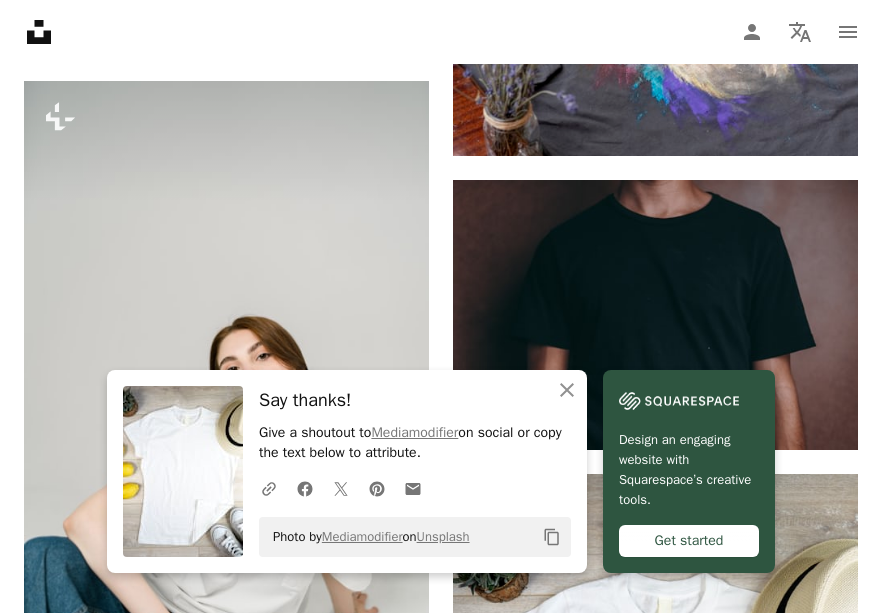 click on "Plus sign for Unsplash+ A heart A plus sign [FIRST] [LAST] For  Unsplash+ A lock Download A heart A plus sign [FIRST] [LAST] Available for hire A checkmark inside of a circle Arrow pointing down Plus sign for Unsplash+ A heart A plus sign [FIRST] [LAST] Available for hire A checkmark inside of a circle Arrow pointing down A heart A plus sign [FIRST] Arrow pointing down A heart A plus sign [BRAND] Arrow pointing down A heart A plus sign [FIRST] [LAST] Arrow pointing down A heart A plus sign [FIRST] [LAST] Arrow pointing down A heart A plus sign [FIRST] [LAST] Arrow pointing down A heart A plus sign Getty Images For  Unsplash+ A lock Download A heart A plus sign [FIRST] [LAST] Arrow pointing down Plus sign for Unsplash+ A heart A plus sign [FIRST] [LAST] For  Unsplash+ A lock Download Learn More A heart A plus sign" at bounding box center (441, -3839) 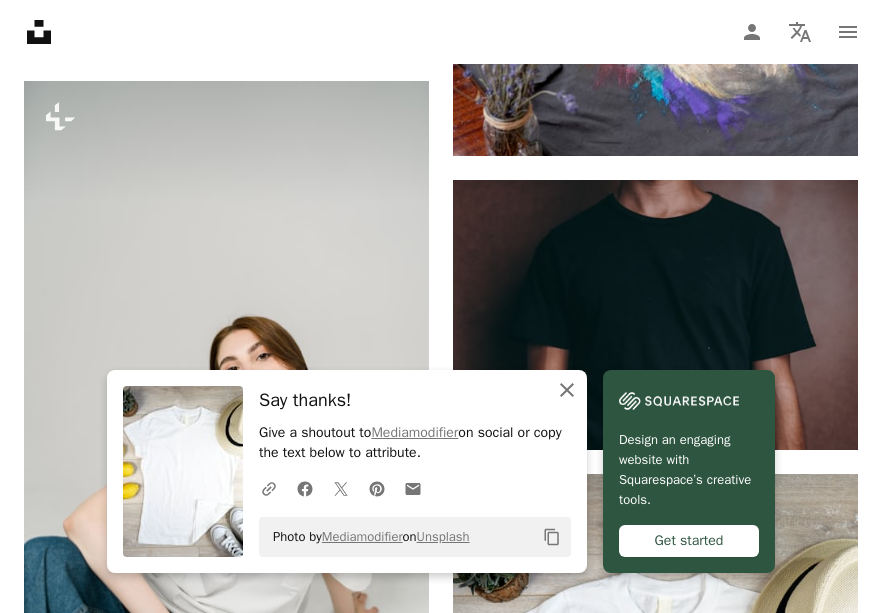 click 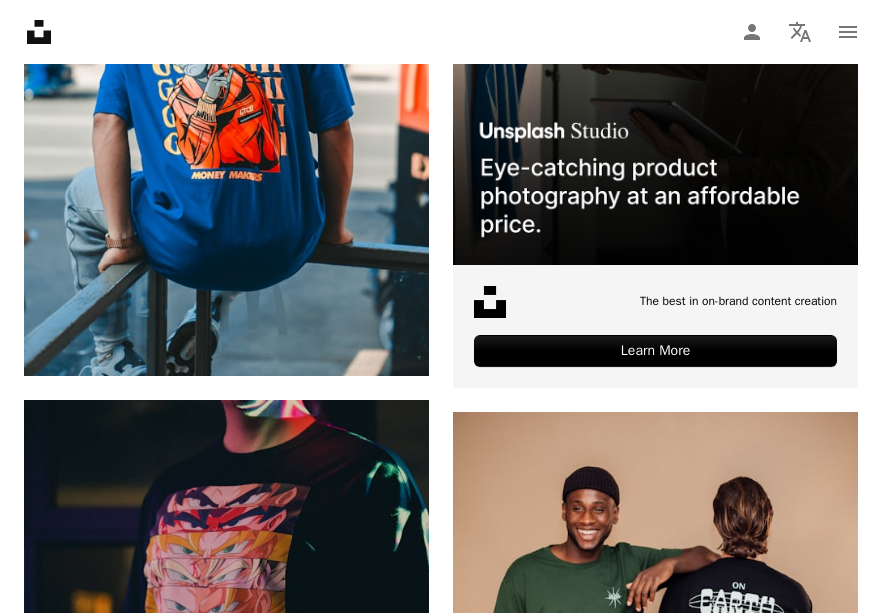 scroll, scrollTop: 14374, scrollLeft: 0, axis: vertical 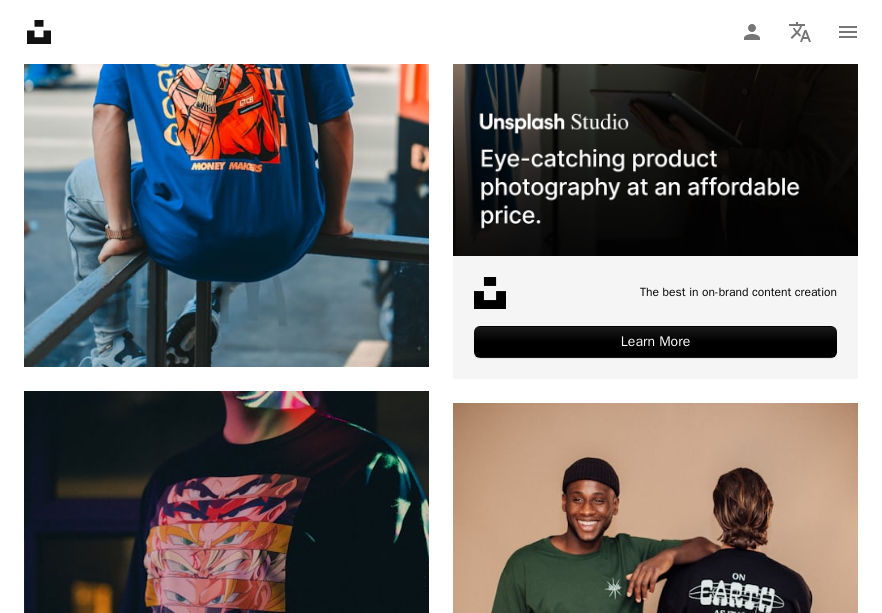 click on "A lock Download" at bounding box center [358, 1155] 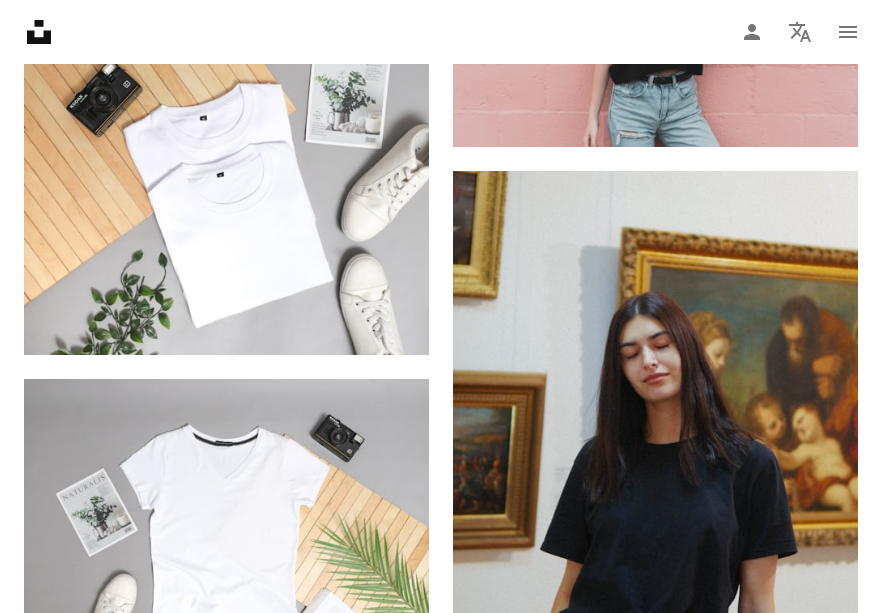 scroll, scrollTop: 15547, scrollLeft: 0, axis: vertical 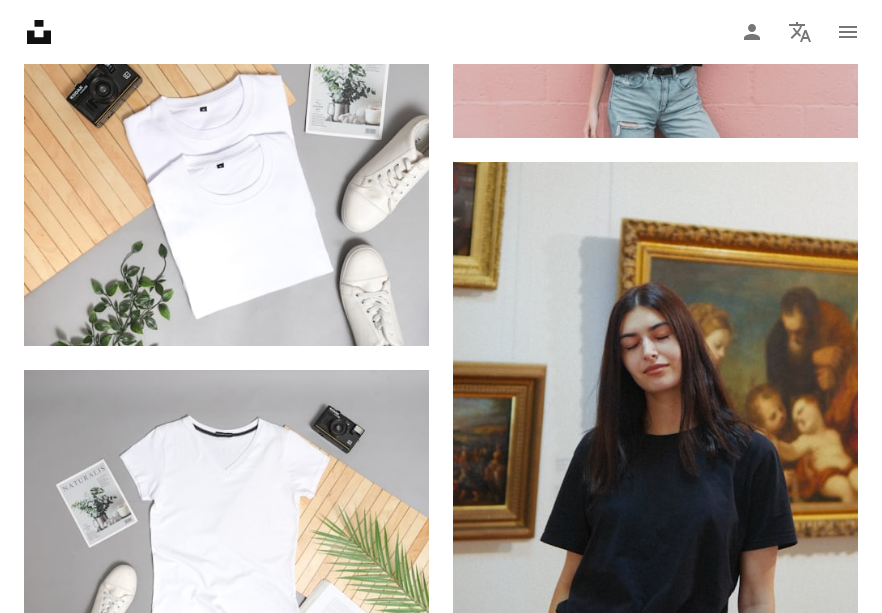 click on "Arrow pointing down" 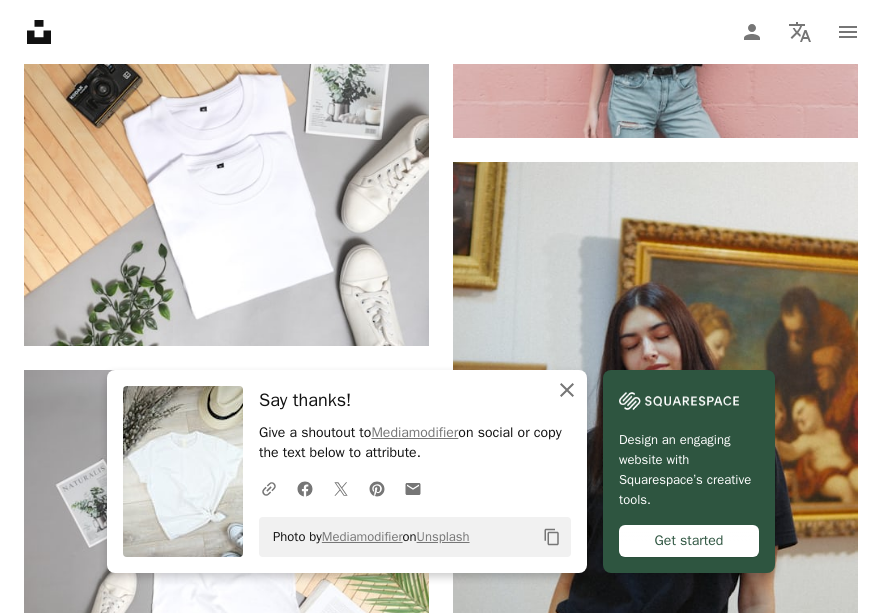 click on "An X shape" 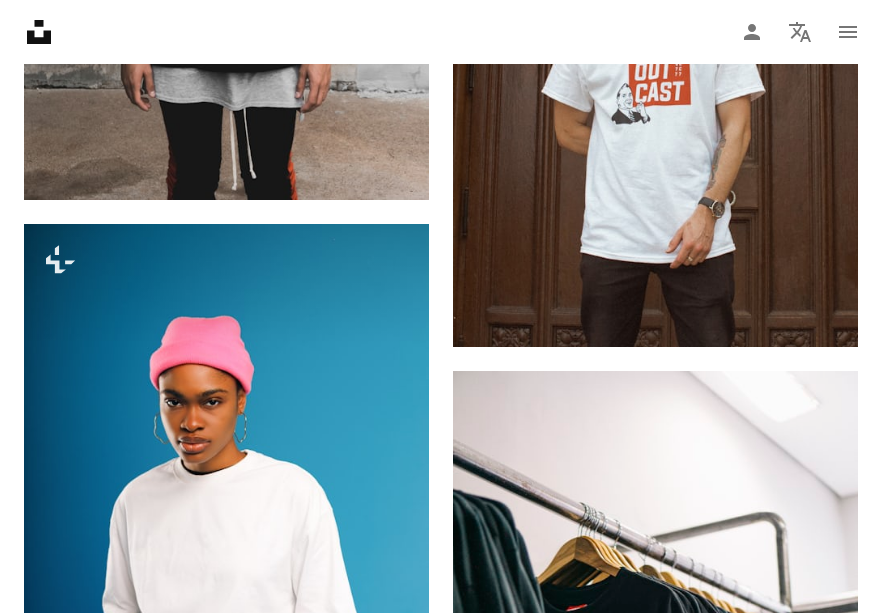 scroll, scrollTop: 20443, scrollLeft: 0, axis: vertical 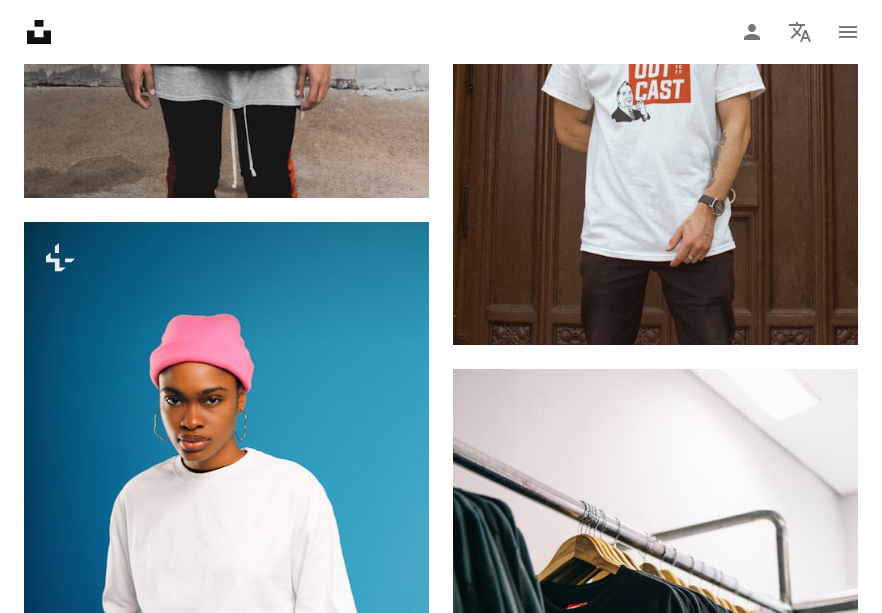 click 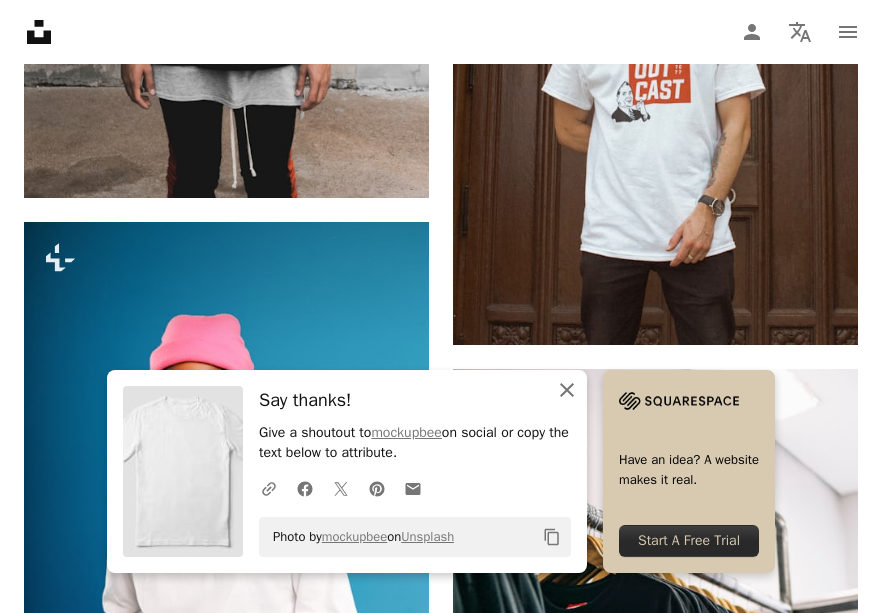 click on "An X shape" 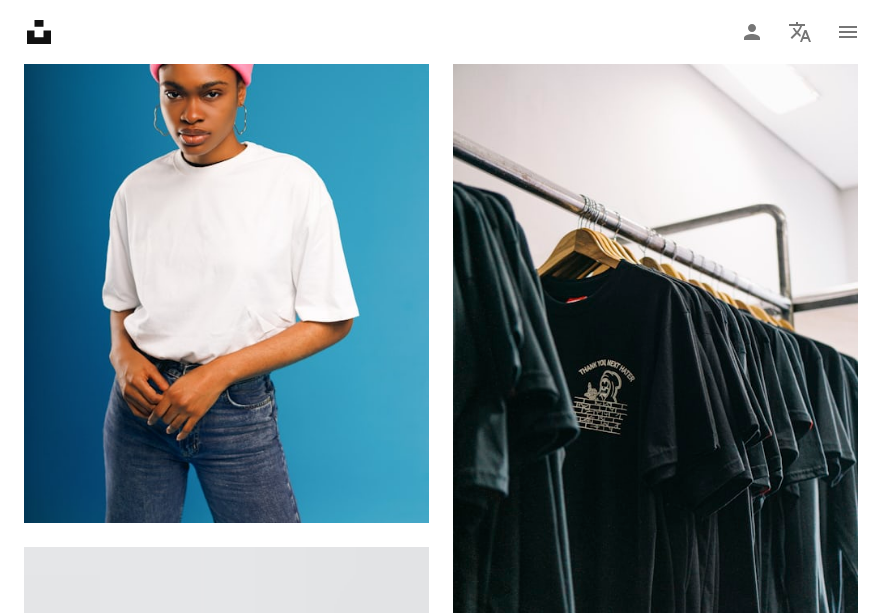 scroll, scrollTop: 20800, scrollLeft: 0, axis: vertical 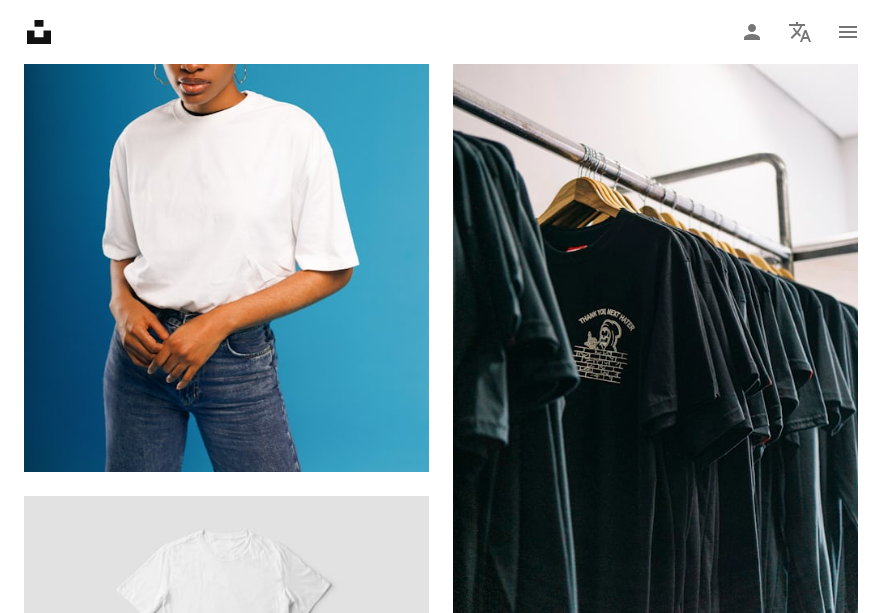 click on "Arrow pointing down" 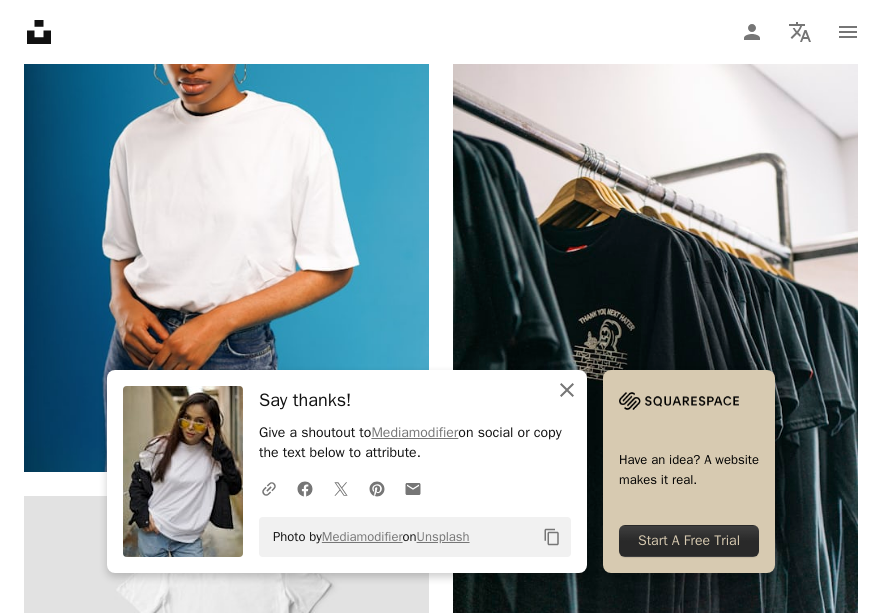 click 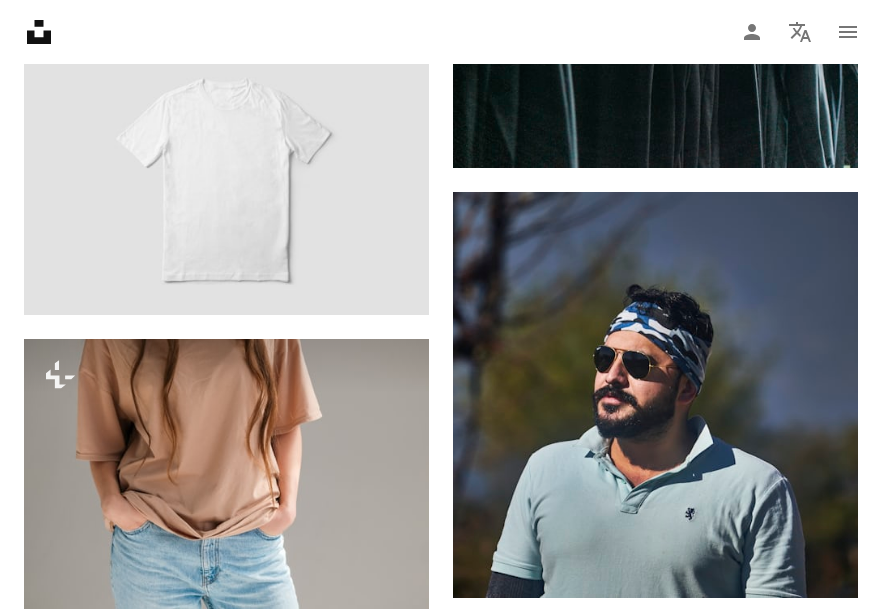 scroll, scrollTop: 21259, scrollLeft: 0, axis: vertical 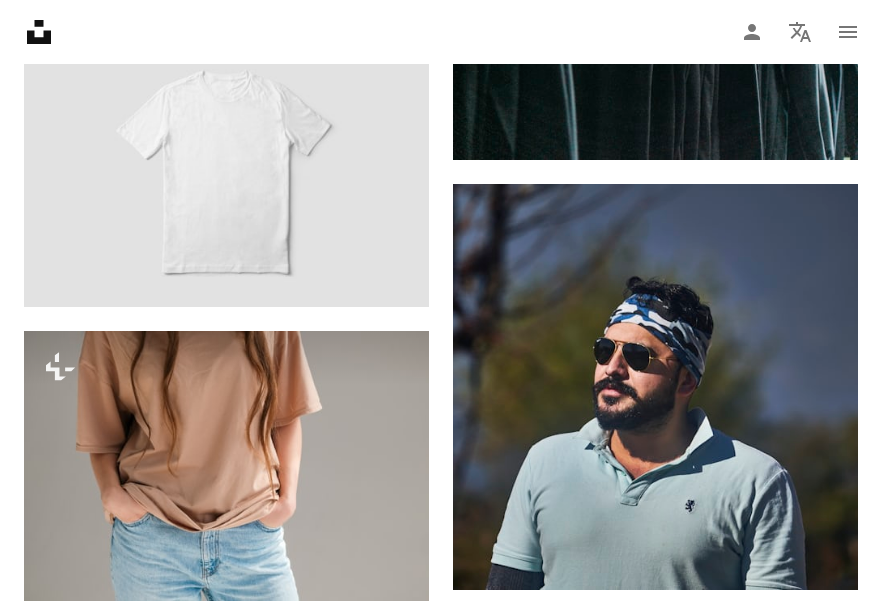 click on "A lock Download" at bounding box center [787, 1706] 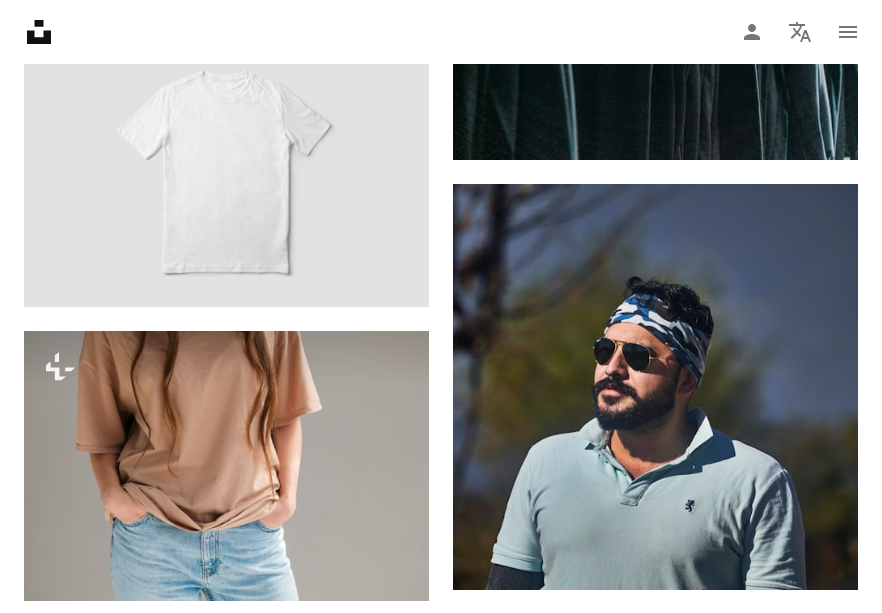 click on "An X shape Premium, ready to use images. Get unlimited access. A plus sign Members-only content added monthly A plus sign Unlimited royalty-free downloads A plus sign Illustrations  New A plus sign Enhanced legal protections yearly 66%  off monthly €12   €4 EUR per month * Get  Unsplash+ * When paid annually, billed upfront  €48 Taxes where applicable. Renews automatically. Cancel anytime." at bounding box center (441, 5490) 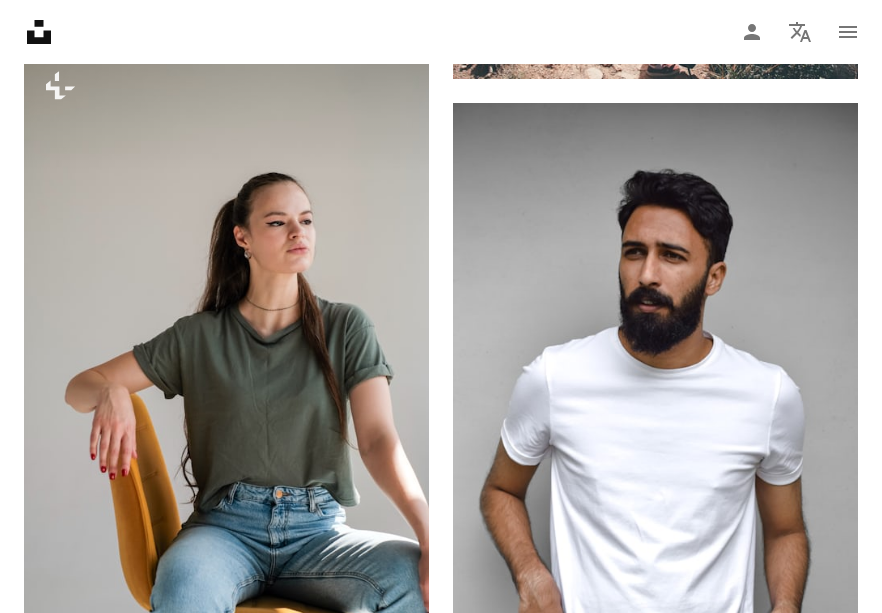 scroll, scrollTop: 26971, scrollLeft: 0, axis: vertical 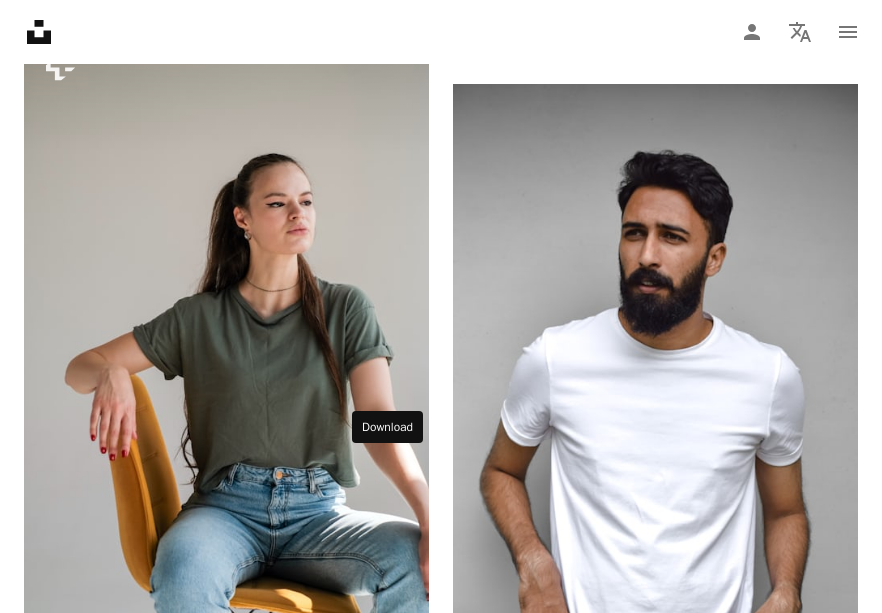 click 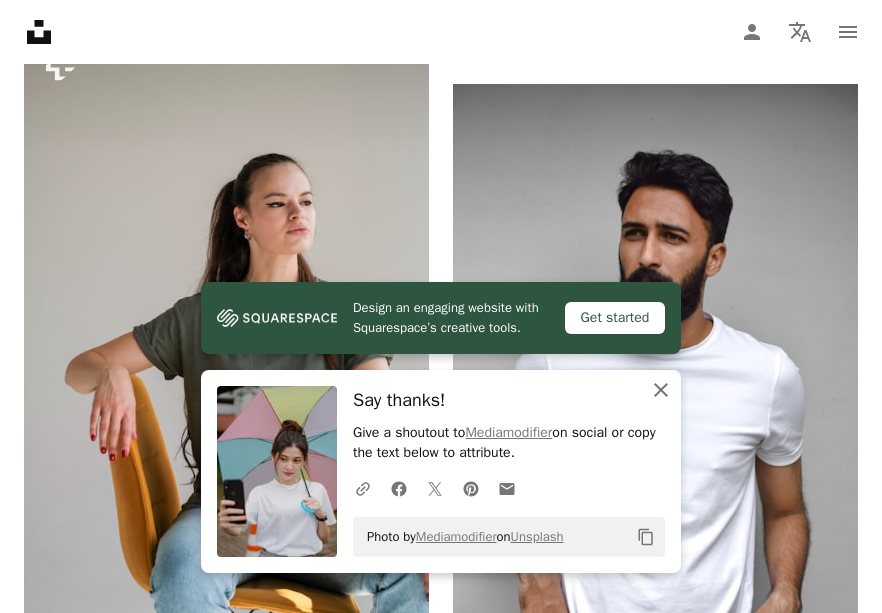 click on "An X shape Close" at bounding box center (661, 390) 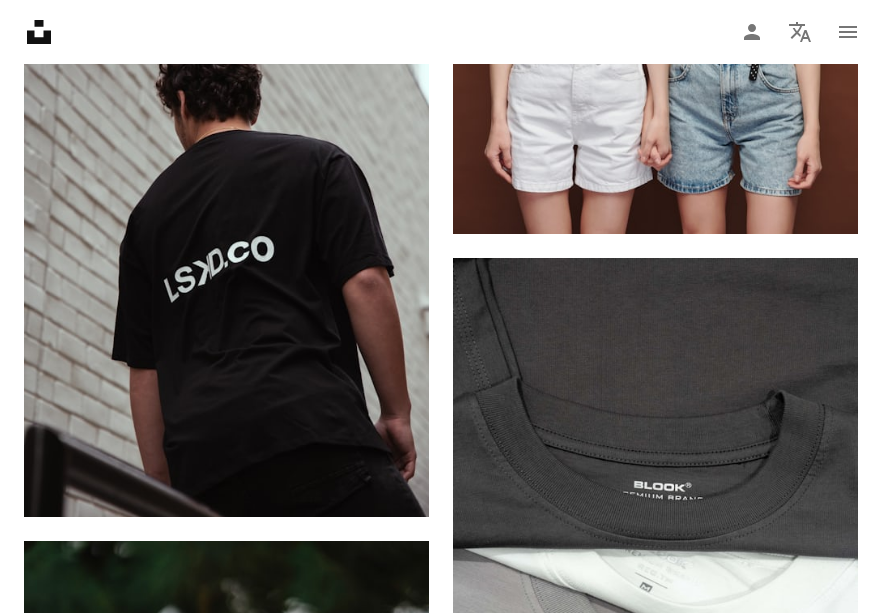 scroll, scrollTop: 29827, scrollLeft: 0, axis: vertical 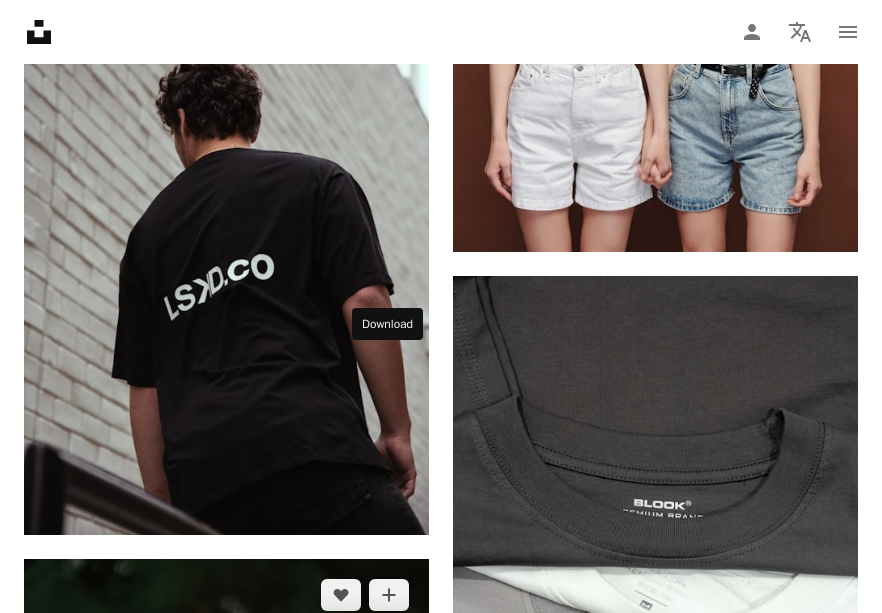 click on "Arrow pointing down" 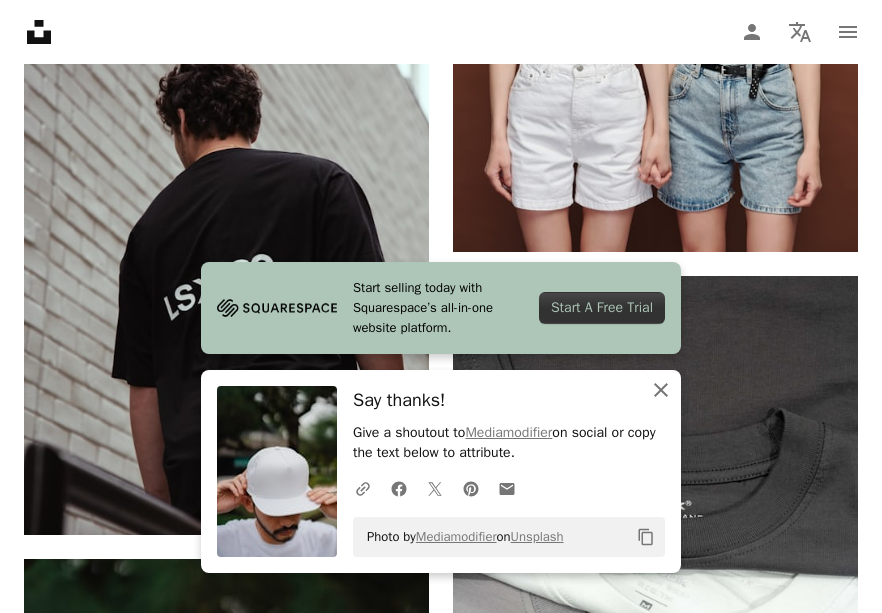 click on "An X shape" 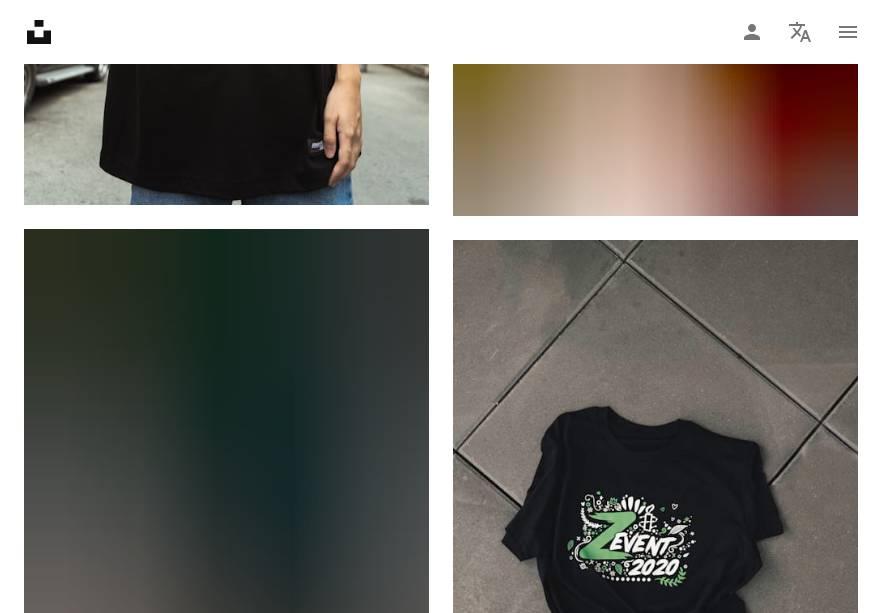 scroll, scrollTop: 32071, scrollLeft: 0, axis: vertical 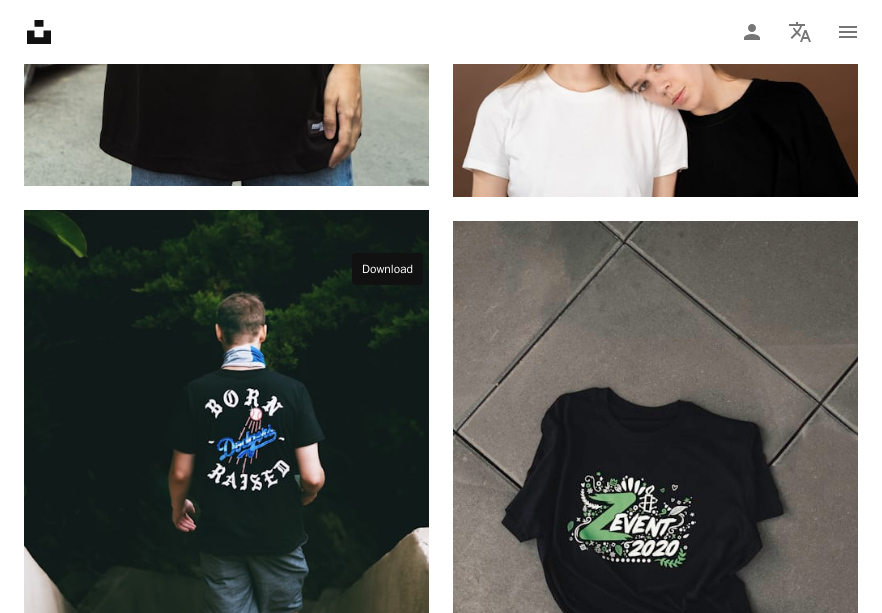 click on "Arrow pointing down" 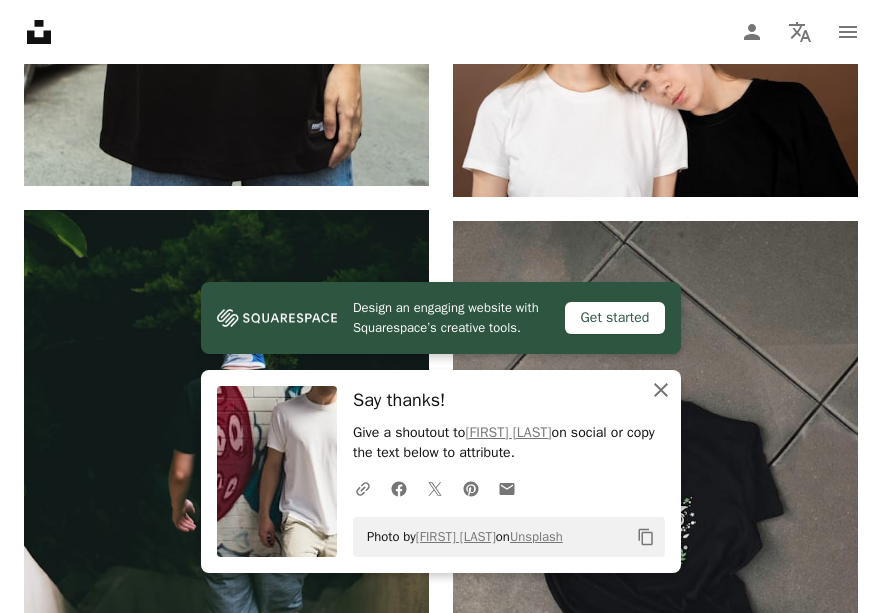 click on "An X shape" 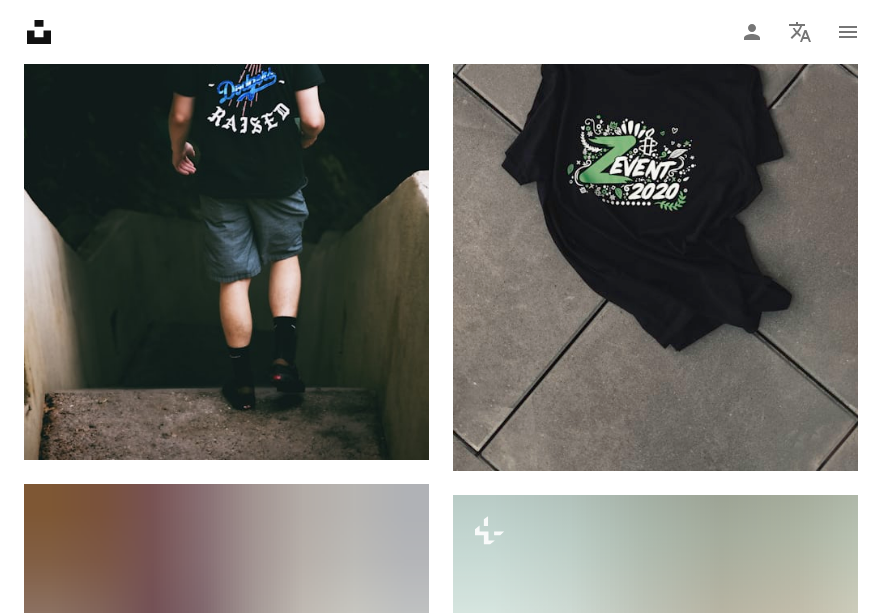 scroll, scrollTop: 32479, scrollLeft: 0, axis: vertical 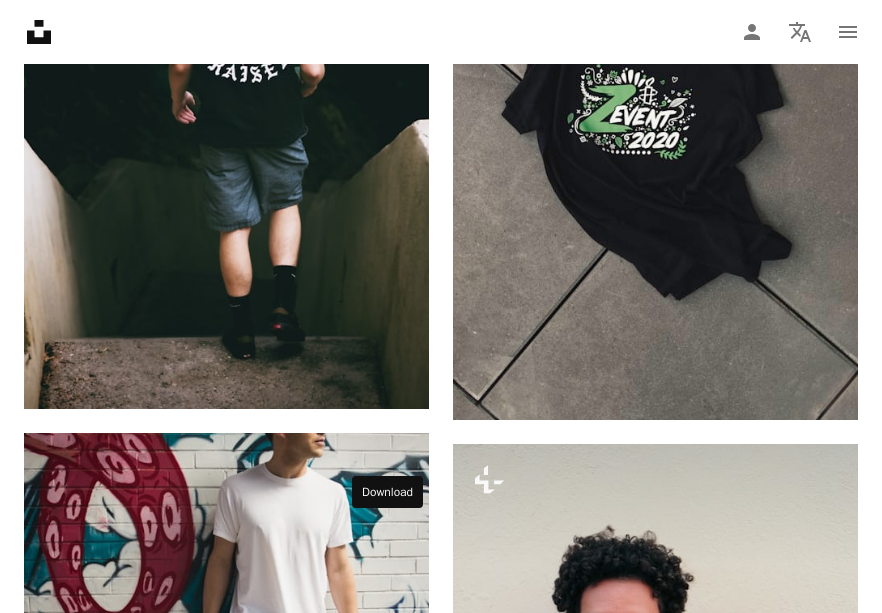 click on "Arrow pointing down" at bounding box center [389, 1298] 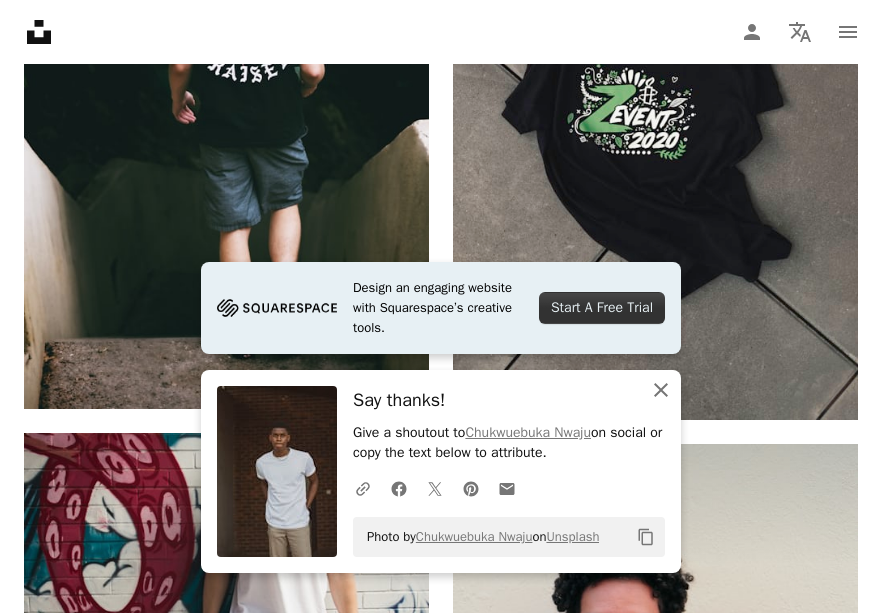 click on "An X shape" 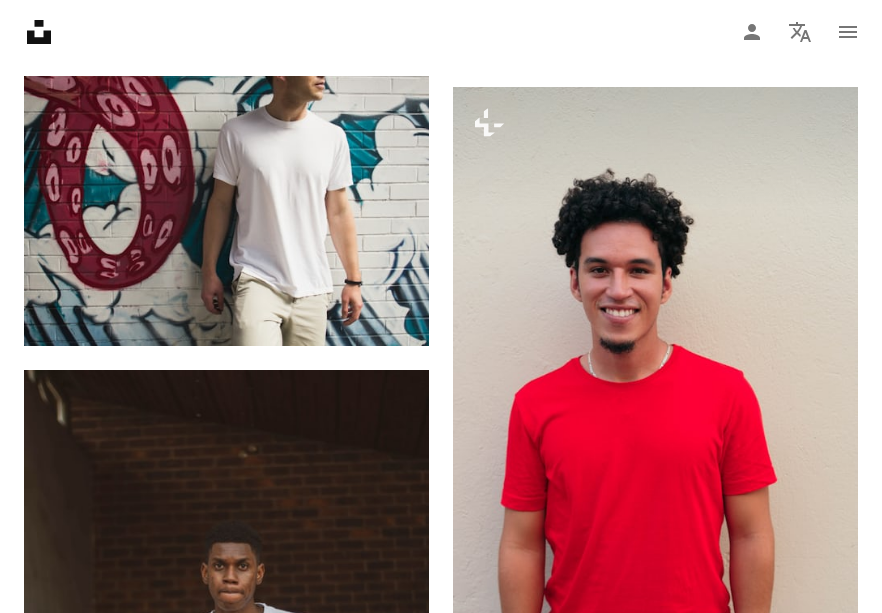 scroll, scrollTop: 32887, scrollLeft: 0, axis: vertical 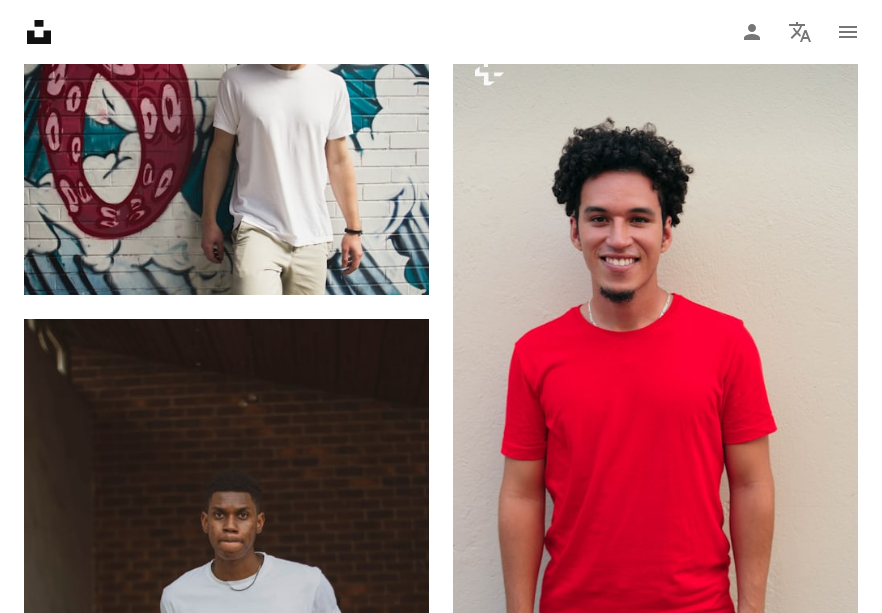 click on "A lock Download" at bounding box center [787, 1870] 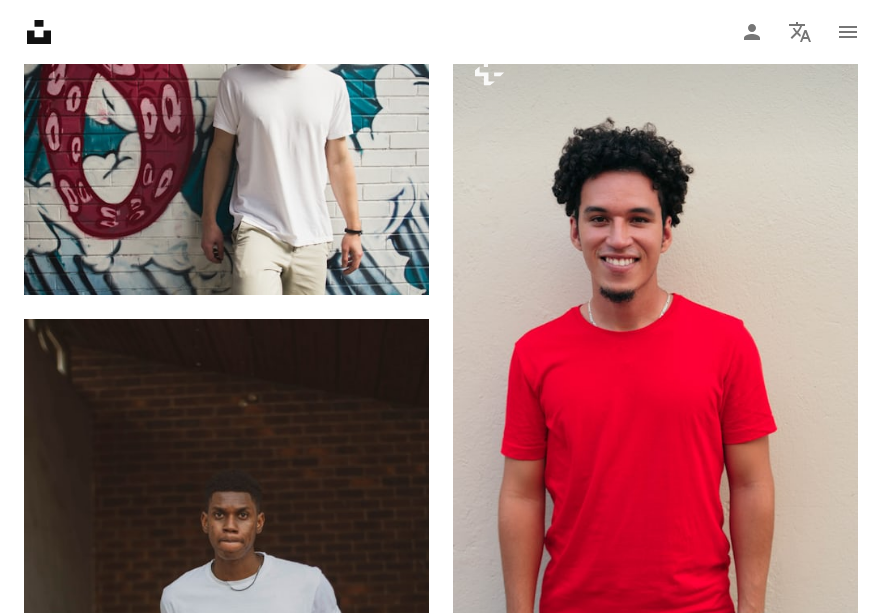 click on "An X shape Premium, ready to use images. Get unlimited access. A plus sign Members-only content added monthly A plus sign Unlimited royalty-free downloads A plus sign Illustrations  New A plus sign Enhanced legal protections yearly 66%  off monthly €12   €4 EUR per month * Get  Unsplash+ * When paid annually, billed upfront  €48 Taxes where applicable. Renews automatically. Cancel anytime." at bounding box center [441, 4401] 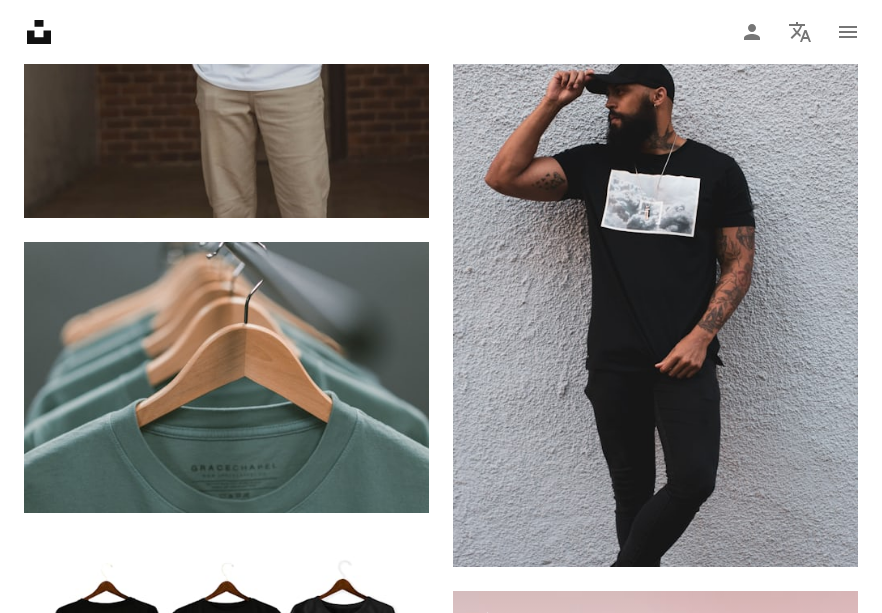 scroll, scrollTop: 33601, scrollLeft: 0, axis: vertical 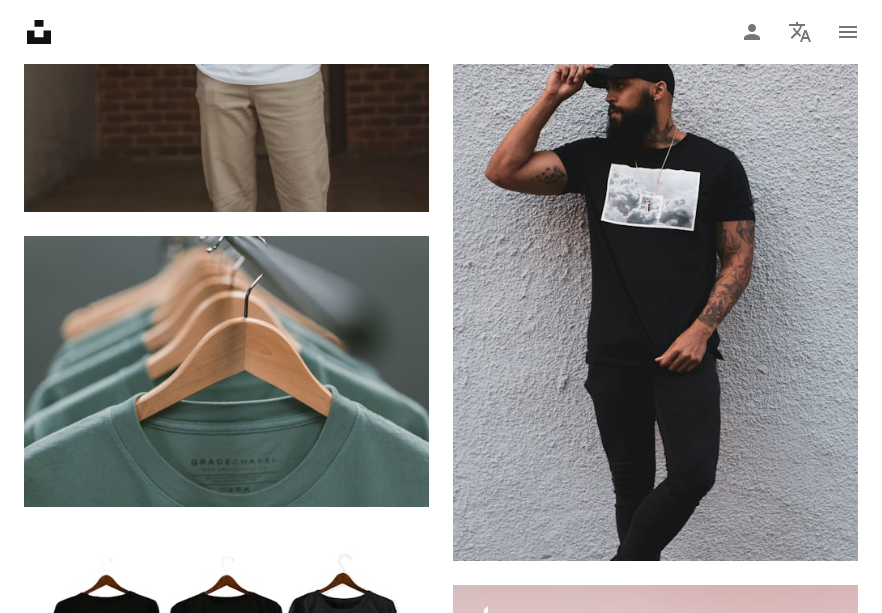 click on "Arrow pointing down" 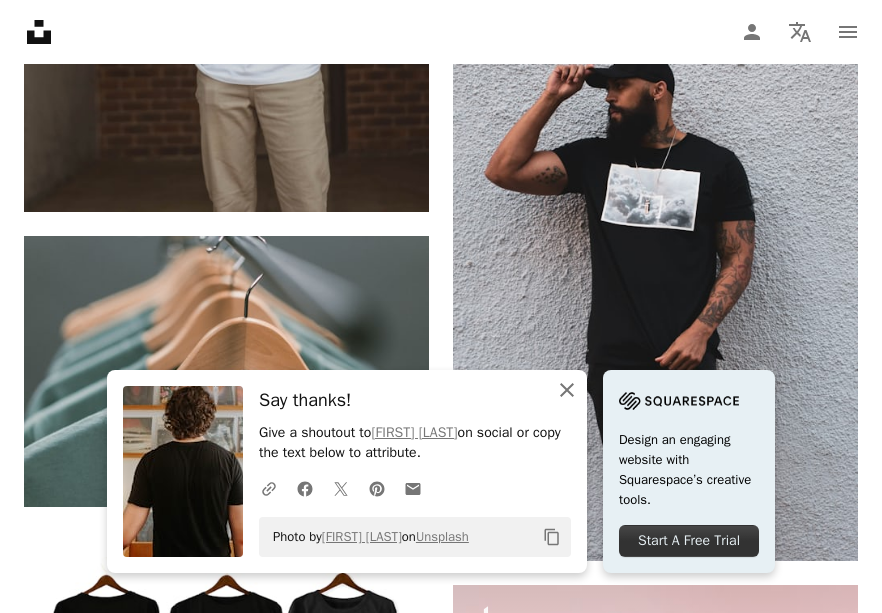 click on "An X shape" 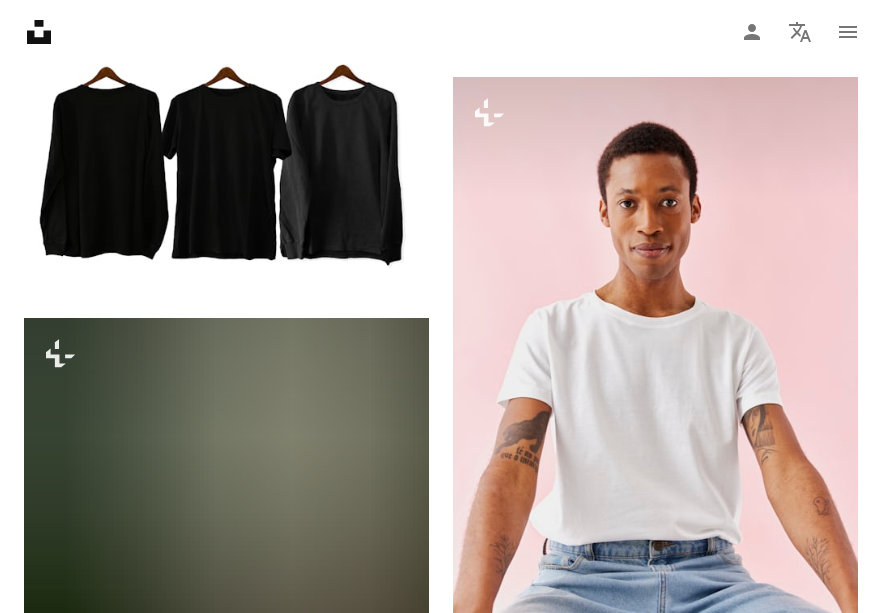 scroll, scrollTop: 34111, scrollLeft: 0, axis: vertical 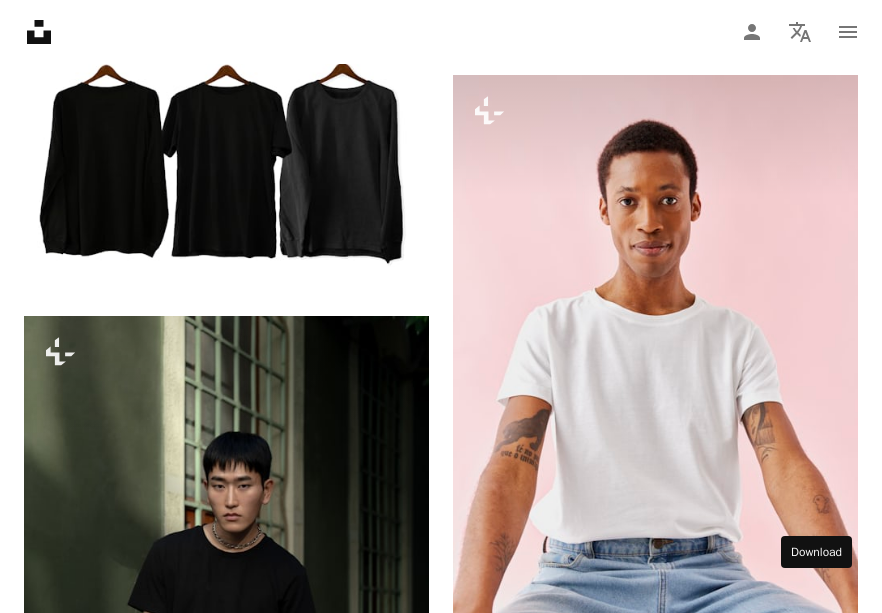 click 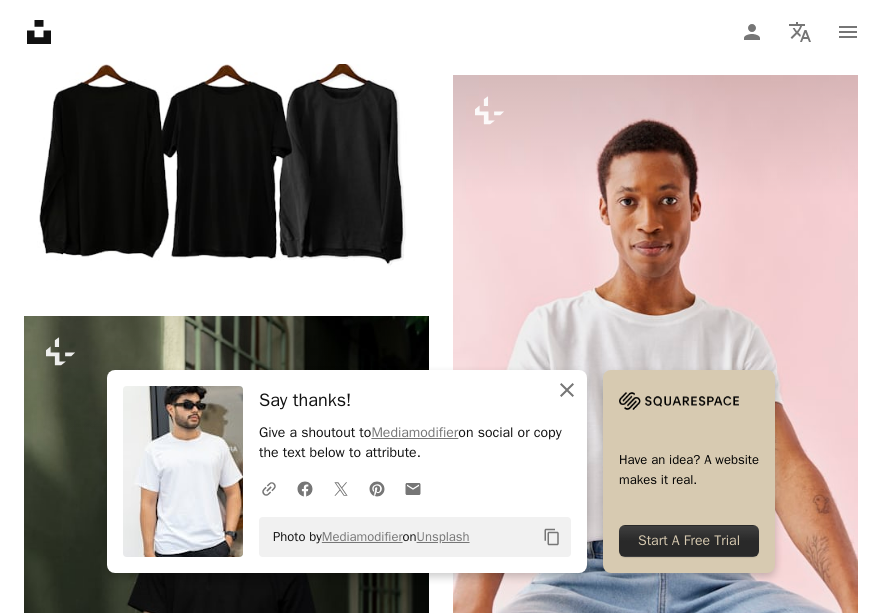 click 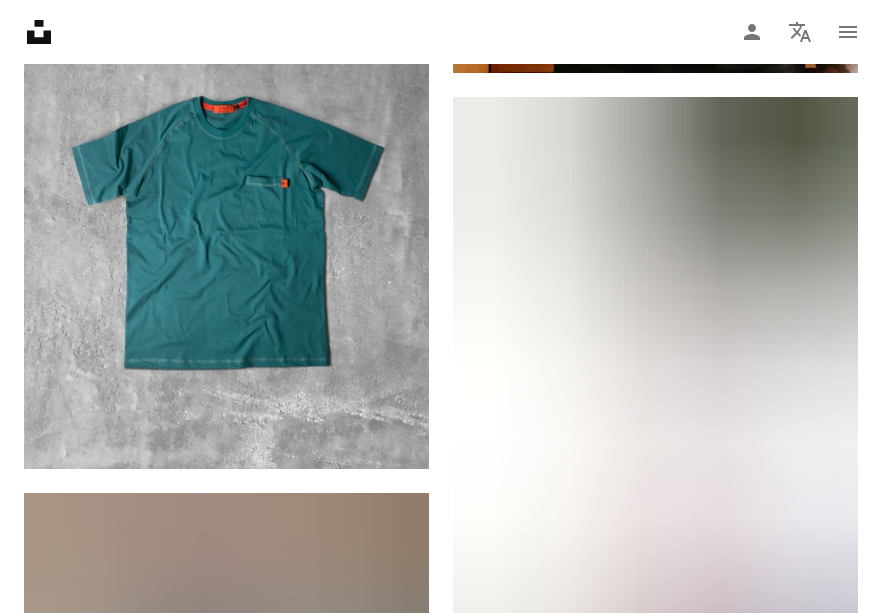 scroll, scrollTop: 35386, scrollLeft: 0, axis: vertical 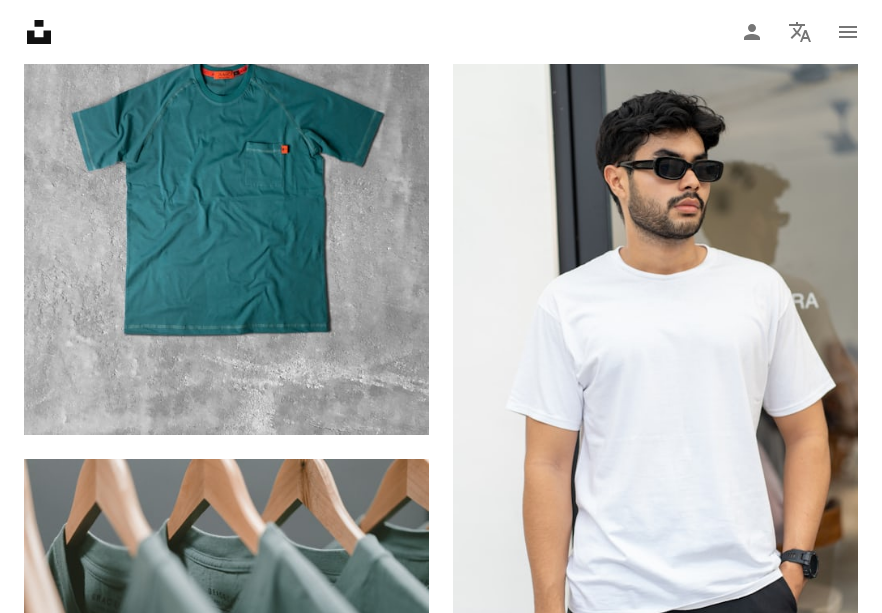 click 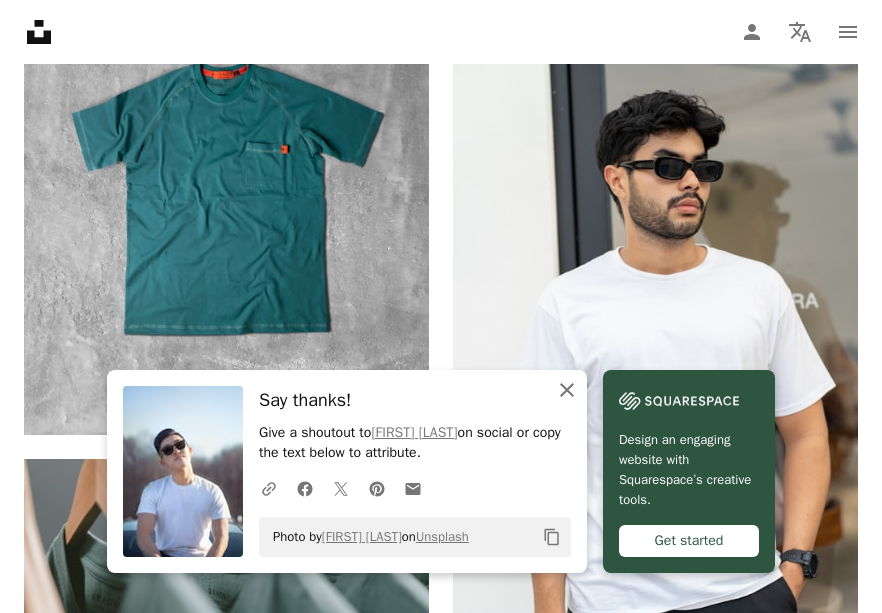 click 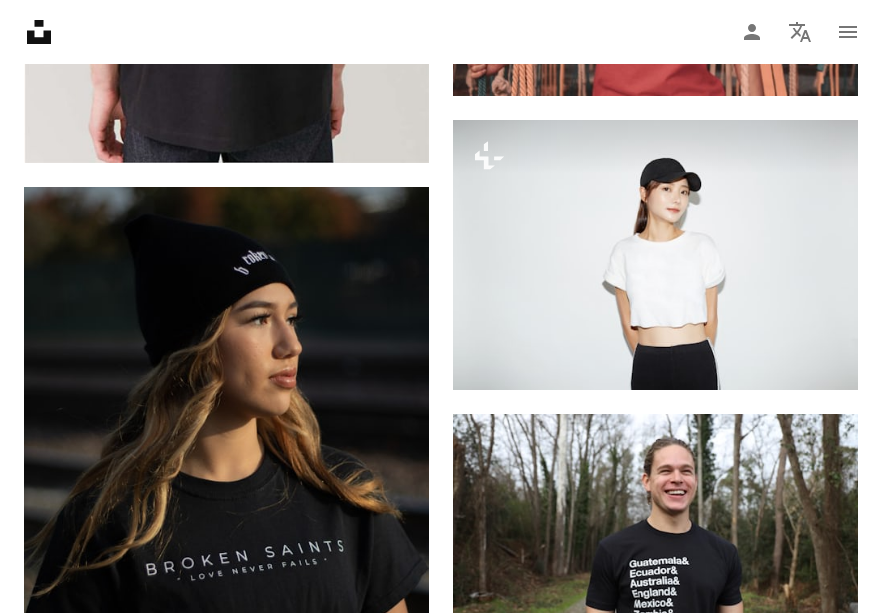 scroll, scrollTop: 39109, scrollLeft: 0, axis: vertical 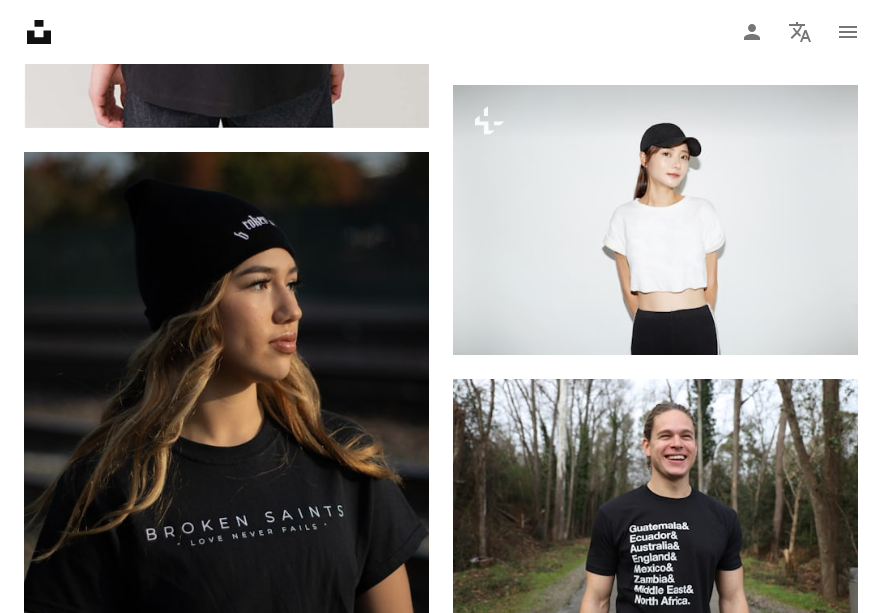 click on "A lock Download" at bounding box center (358, 1254) 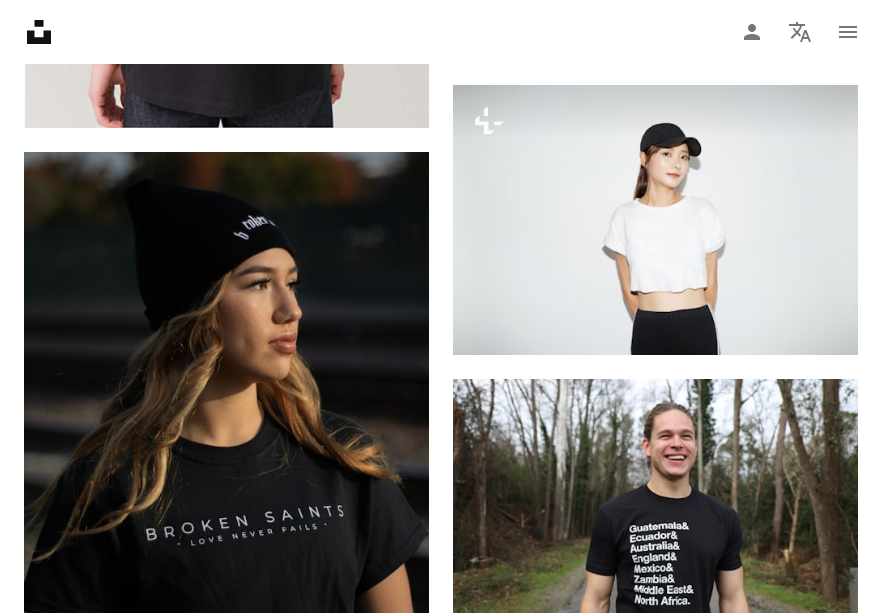 click on "An X shape Premium, ready to use images. Get unlimited access. A plus sign Members-only content added monthly A plus sign Unlimited royalty-free downloads A plus sign Illustrations  New A plus sign Enhanced legal protections yearly 66%  off monthly €12   €4 EUR per month * Get  Unsplash+ * When paid annually, billed upfront  €48 Taxes where applicable. Renews automatically. Cancel anytime." at bounding box center [441, 9045] 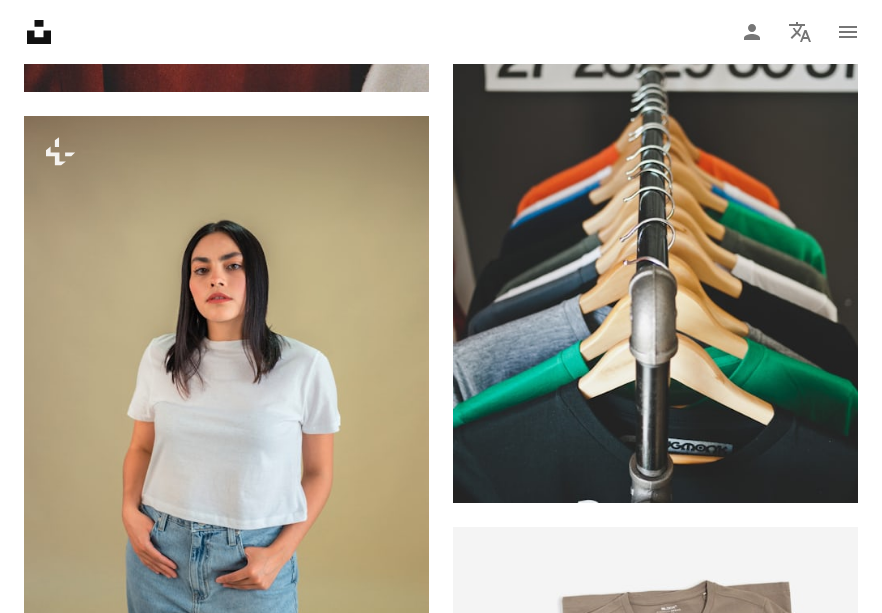 scroll, scrollTop: 57231, scrollLeft: 0, axis: vertical 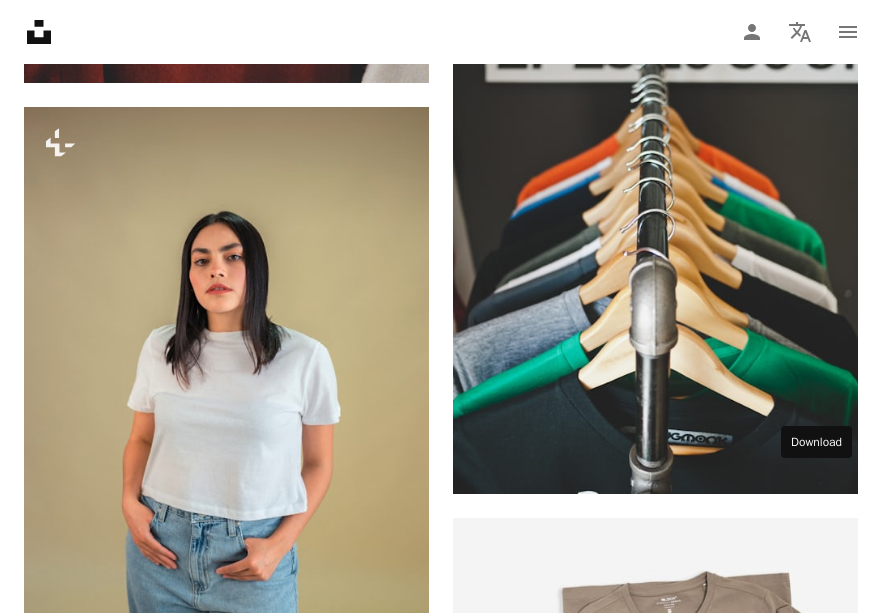 click on "Arrow pointing down" 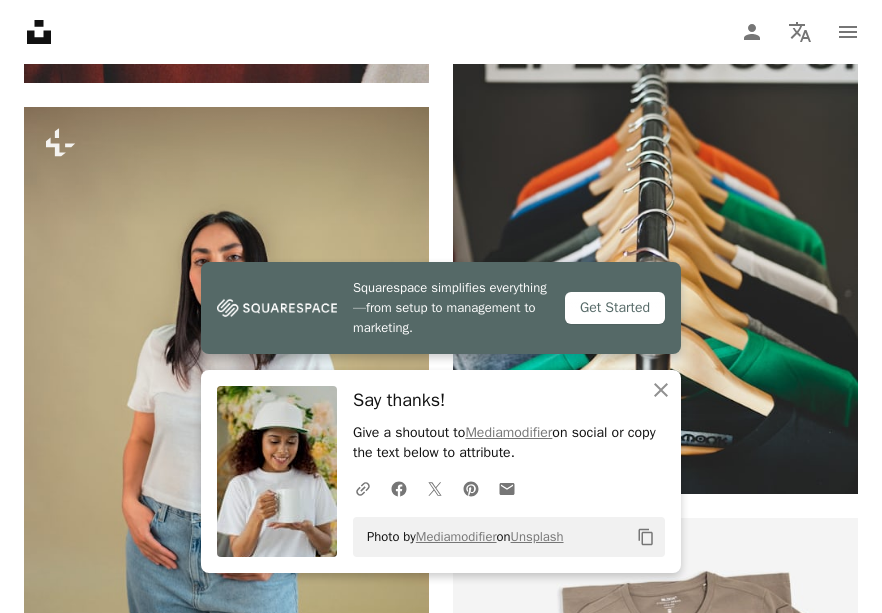 click on "Plus sign for Unsplash+ A heart A plus sign [FIRST] [LAST] For  Unsplash+ A lock Download A heart A plus sign [FIRST] [LAST] Available for hire A checkmark inside of a circle Arrow pointing down Plus sign for Unsplash+ A heart A plus sign [FIRST] [LAST] Available for hire A checkmark inside of a circle Arrow pointing down A heart A plus sign [FIRST] Arrow pointing down A heart A plus sign [BRAND] Arrow pointing down A heart A plus sign [FIRST] [LAST] Arrow pointing down A heart A plus sign [FIRST] [LAST] Arrow pointing down A heart A plus sign [FIRST] [LAST] Arrow pointing down A heart A plus sign Getty Images For  Unsplash+ A lock Download A heart A plus sign [FIRST] [LAST] Arrow pointing down Plus sign for Unsplash+ A heart A plus sign [FIRST] [LAST] For  Unsplash+ A lock Download Learn More A heart A plus sign" at bounding box center (441, -25233) 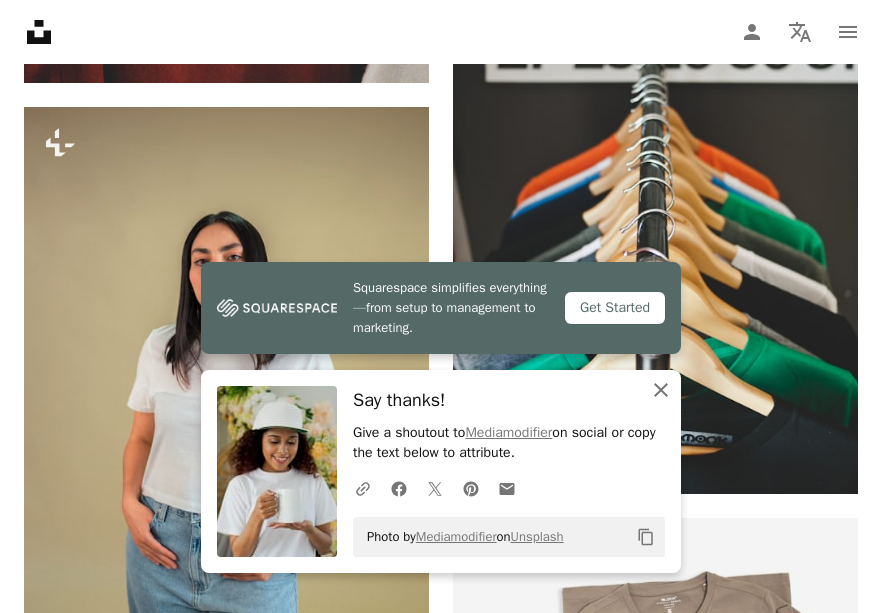 click 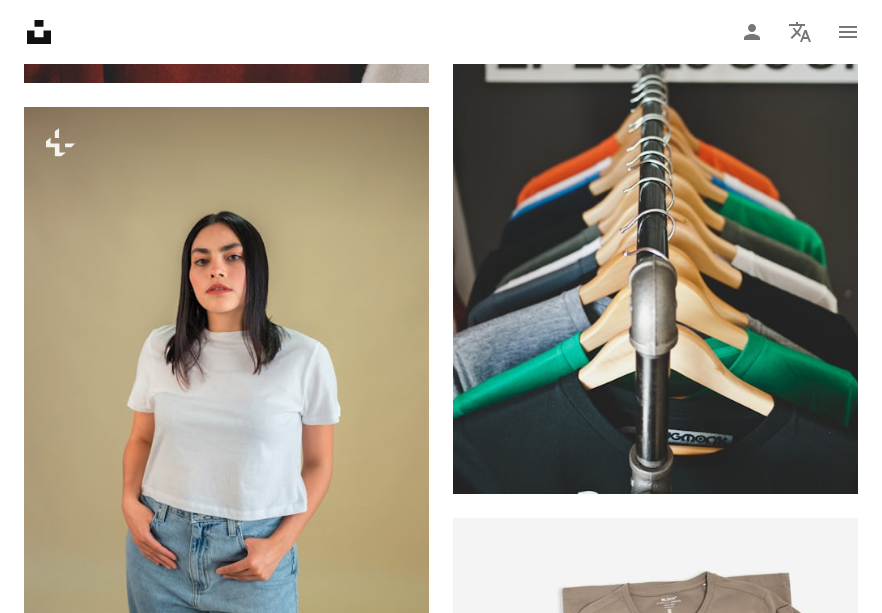 click on "A lock Download" at bounding box center (358, 1266) 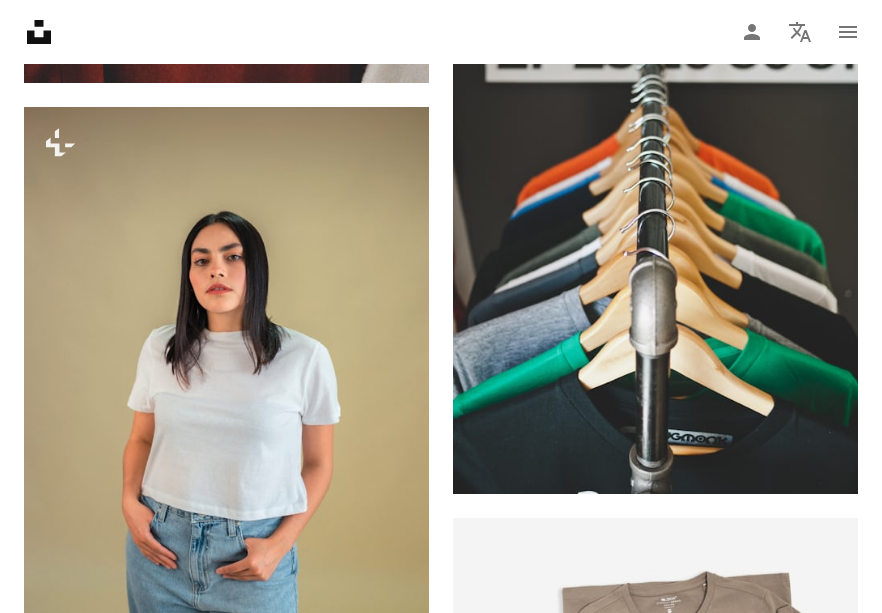 click on "An X shape Premium, ready to use images. Get unlimited access. A plus sign Members-only content added monthly A plus sign Unlimited royalty-free downloads A plus sign Illustrations  New A plus sign Enhanced legal protections yearly 66%  off monthly €12   €4 EUR per month * Get  Unsplash+ * When paid annually, billed upfront  €48 Taxes where applicable. Renews automatically. Cancel anytime." at bounding box center (441, 6521) 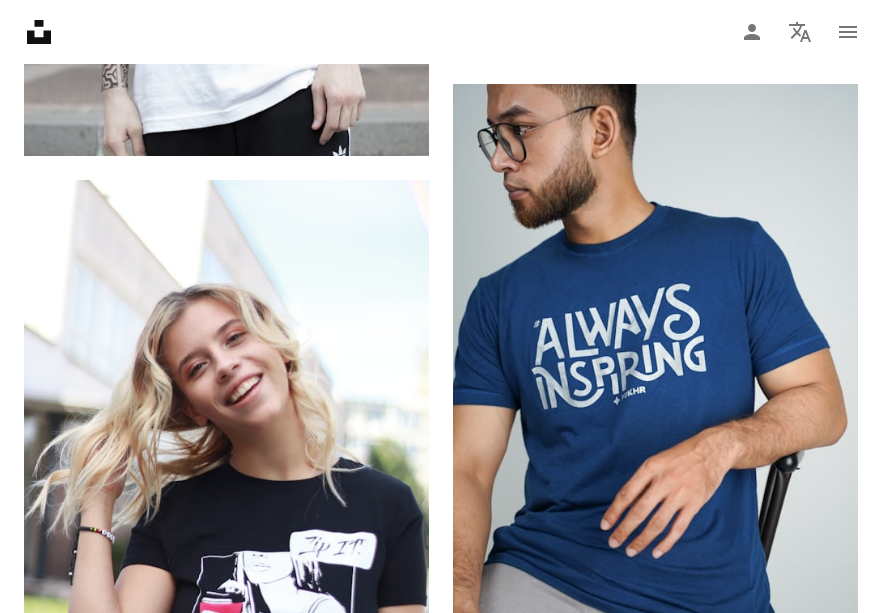 scroll, scrollTop: 59016, scrollLeft: 0, axis: vertical 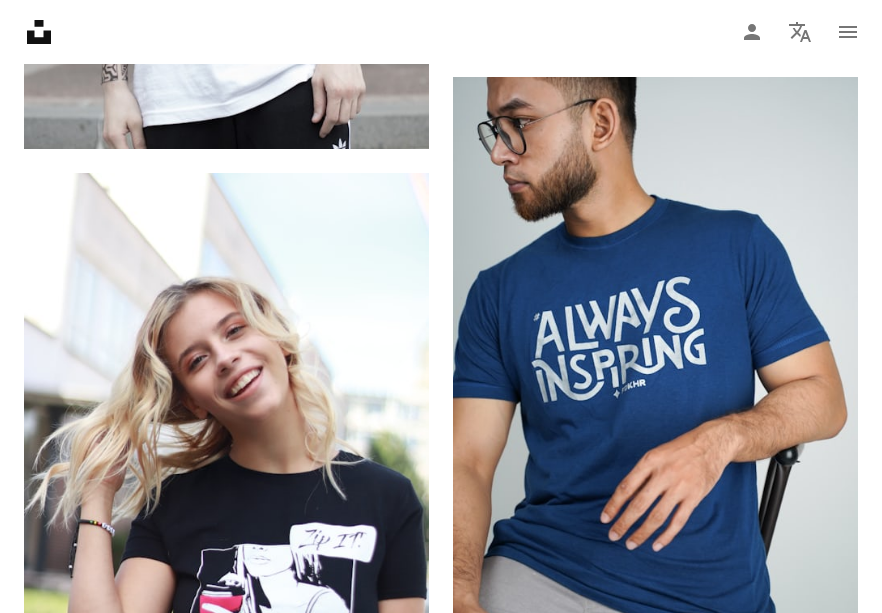 click on "Arrow pointing down" 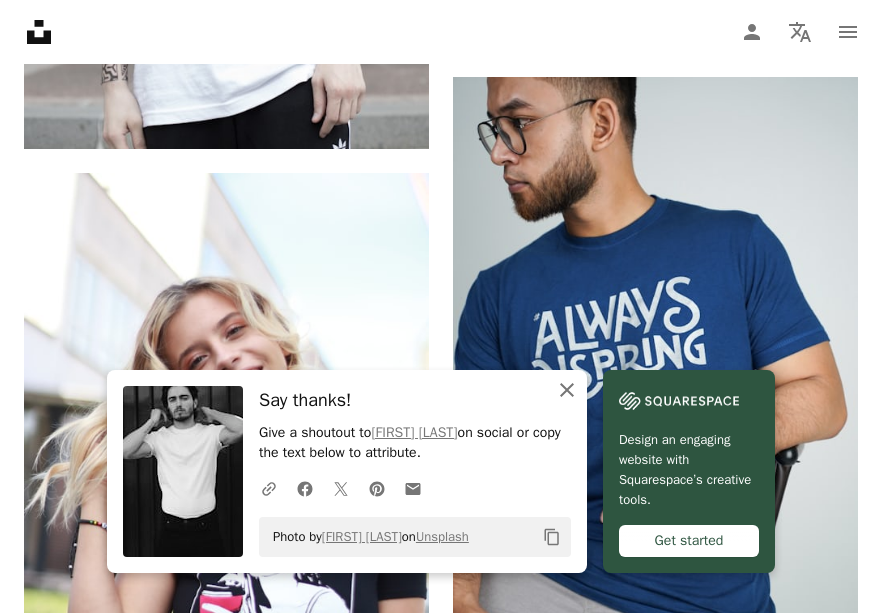 click on "An X shape" 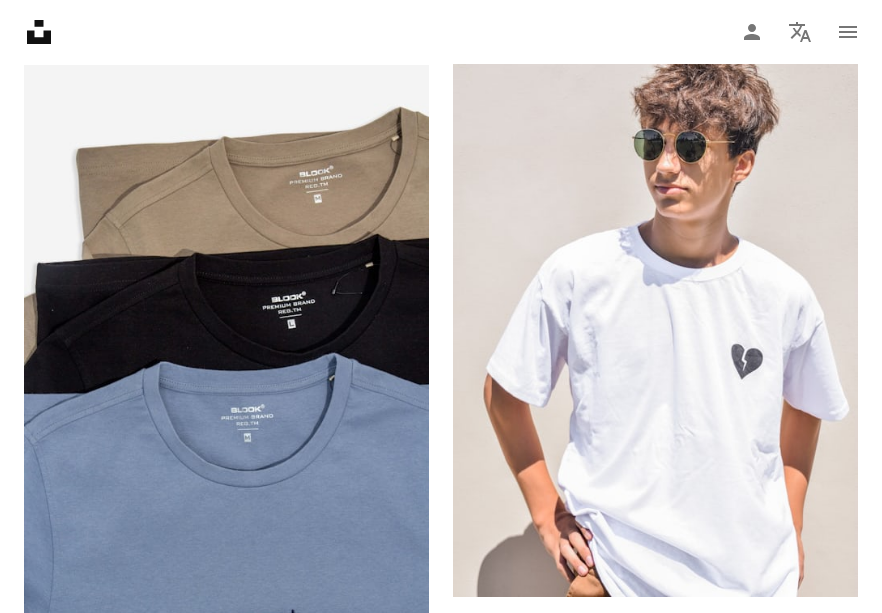 scroll, scrollTop: 60393, scrollLeft: 0, axis: vertical 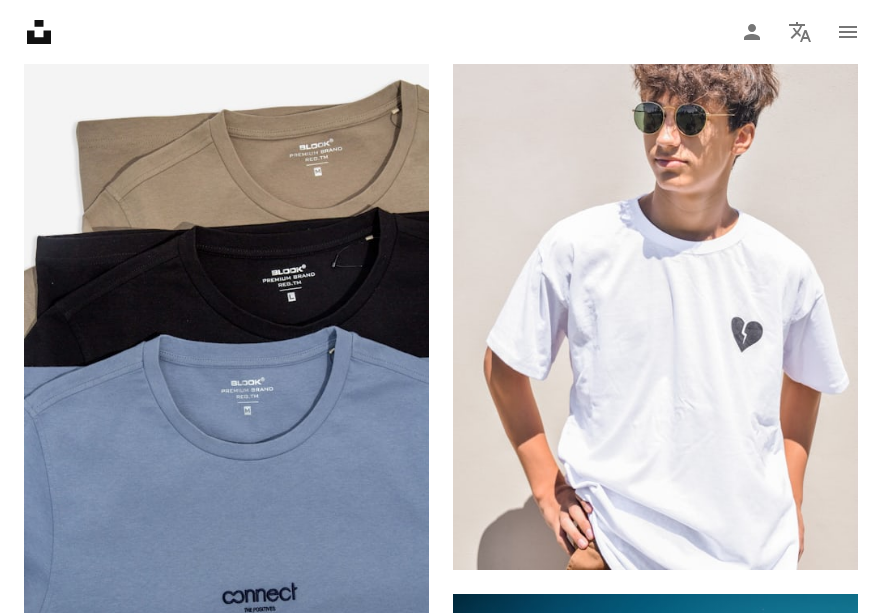 click on "Arrow pointing down" at bounding box center (818, 1797) 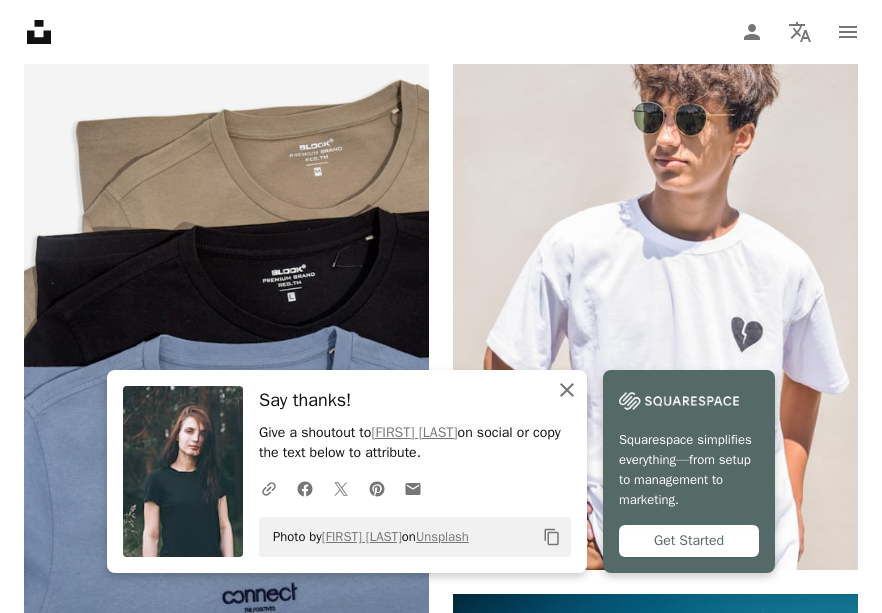 click 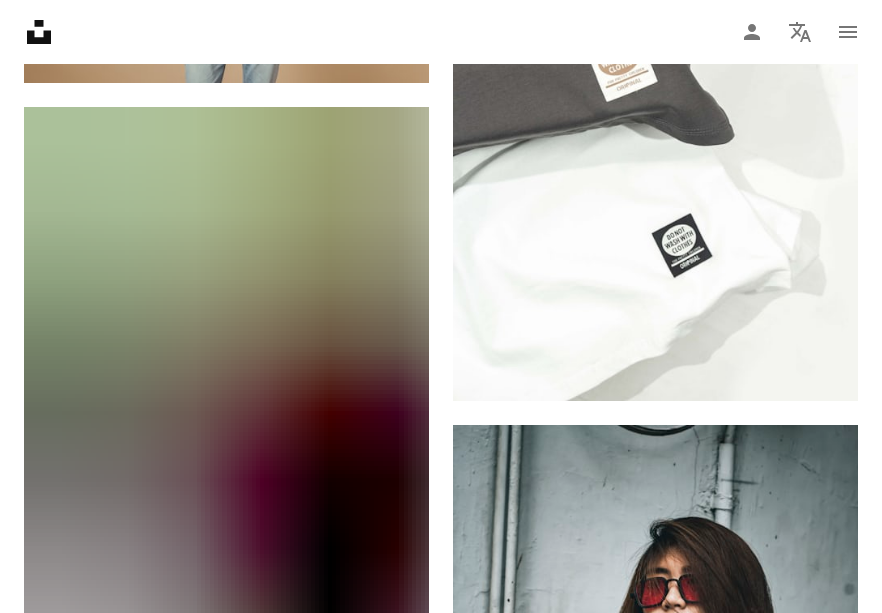scroll, scrollTop: 63096, scrollLeft: 0, axis: vertical 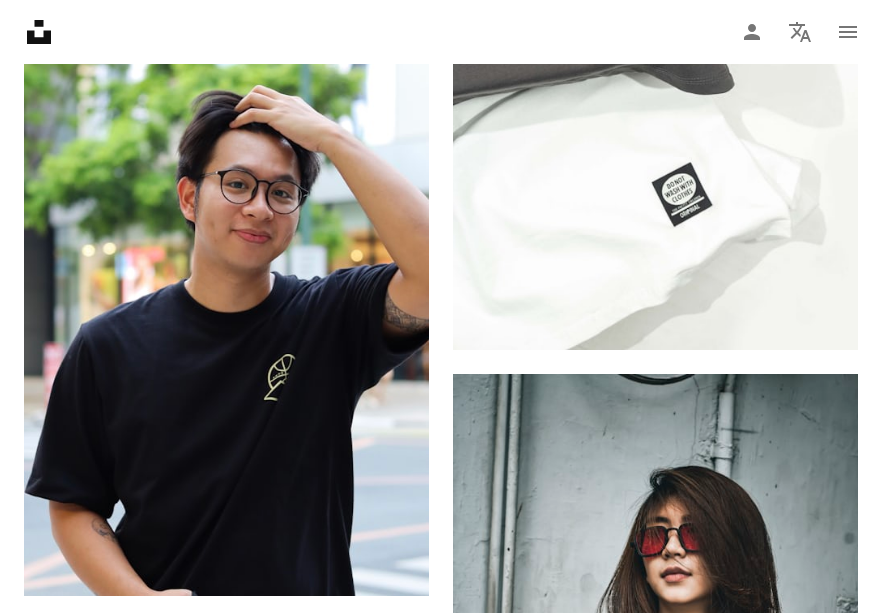 click on "A lock Download" at bounding box center [358, 1192] 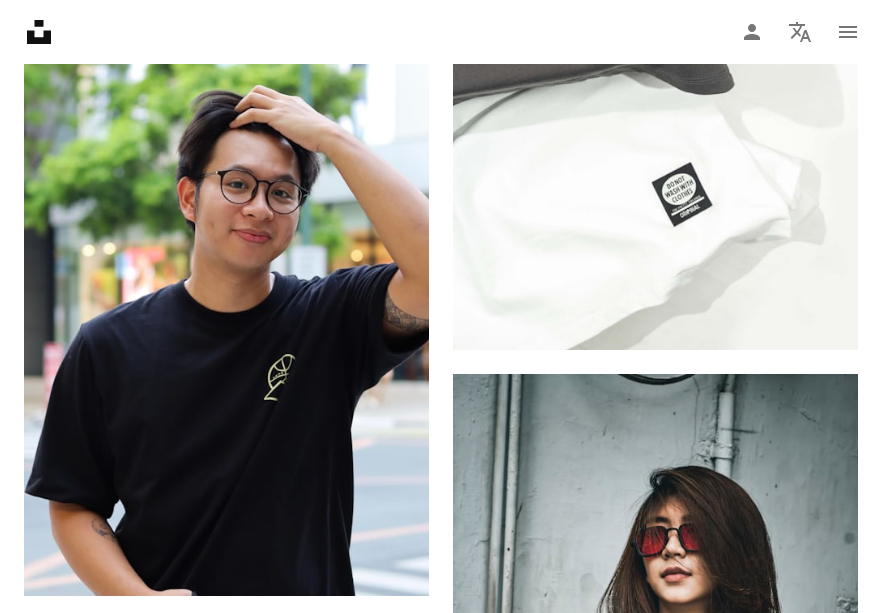 click on "An X shape Premium, ready to use images. Get unlimited access. A plus sign Members-only content added monthly A plus sign Unlimited royalty-free downloads A plus sign Illustrations  New A plus sign Enhanced legal protections yearly 66%  off monthly €12   €4 EUR per month * Get  Unsplash+ * When paid annually, billed upfront  €48 Taxes where applicable. Renews automatically. Cancel anytime." at bounding box center (441, 6127) 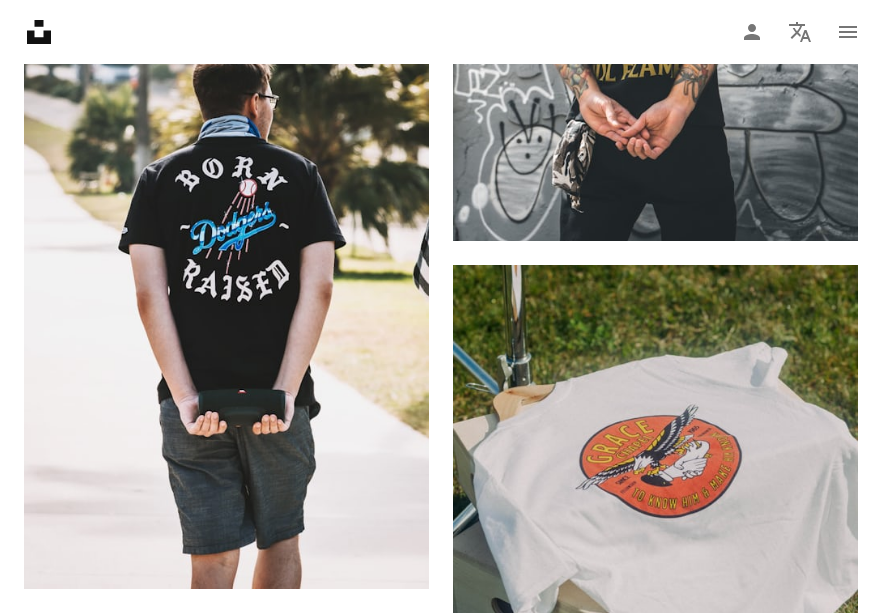scroll, scrollTop: 64371, scrollLeft: 0, axis: vertical 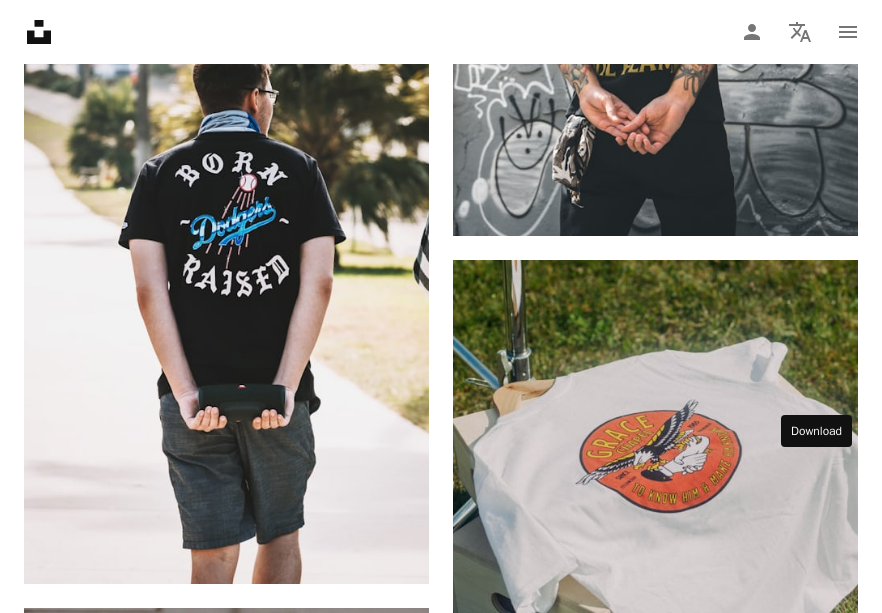 click on "Arrow pointing down" 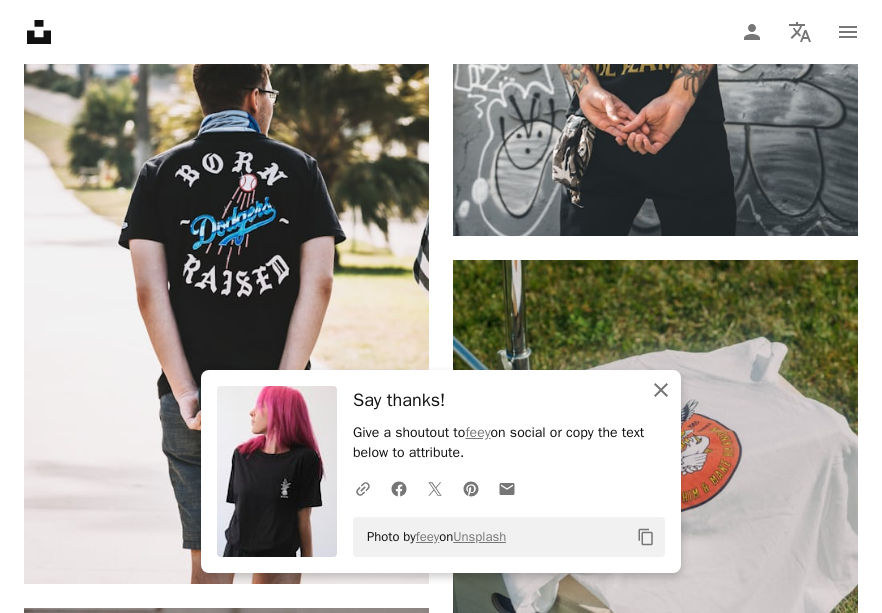 click on "An X shape" 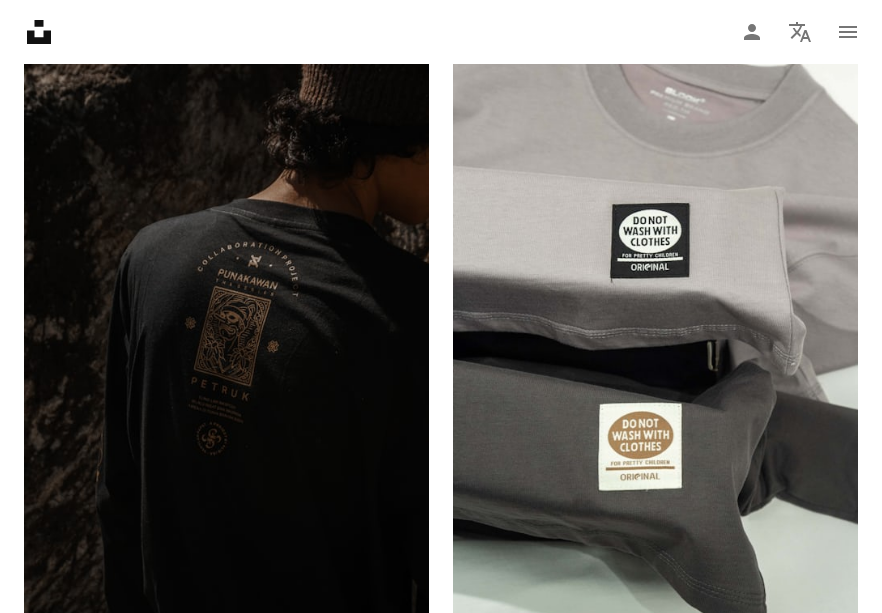 scroll, scrollTop: 66819, scrollLeft: 0, axis: vertical 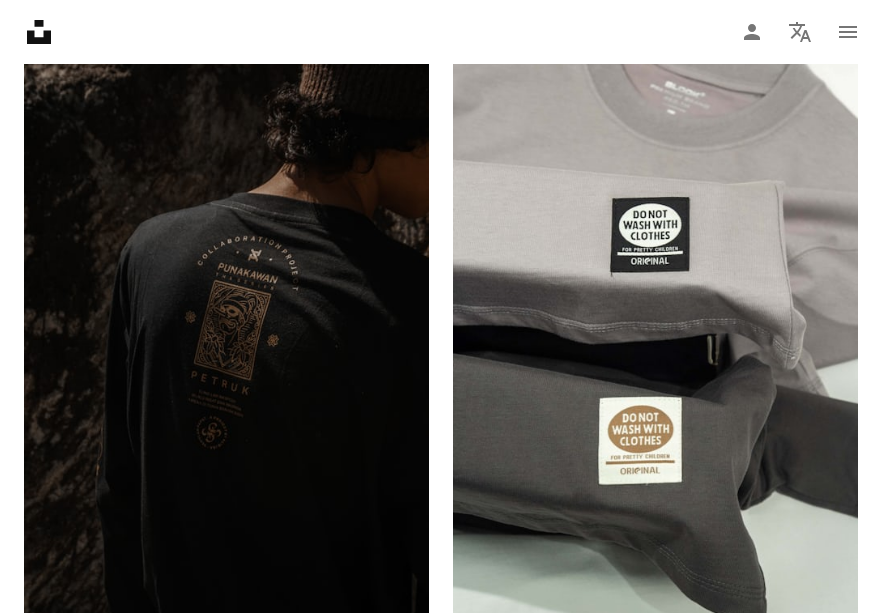 click on "A lock Download" at bounding box center (358, 1259) 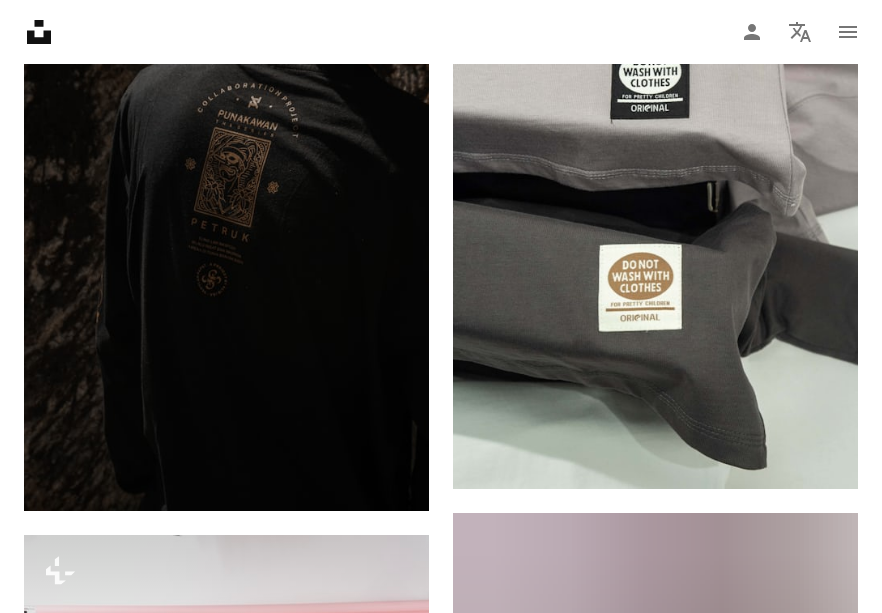 scroll, scrollTop: 67023, scrollLeft: 0, axis: vertical 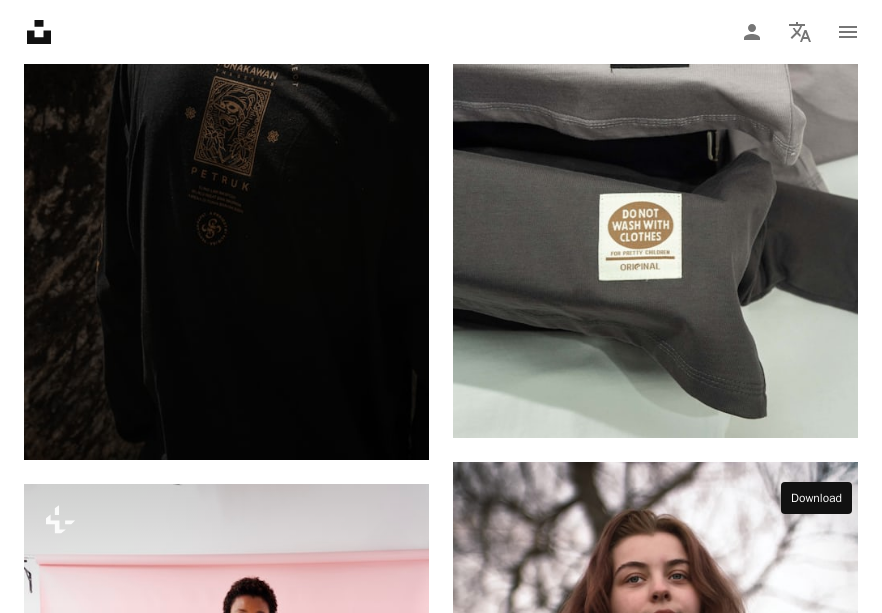 click on "Arrow pointing down" 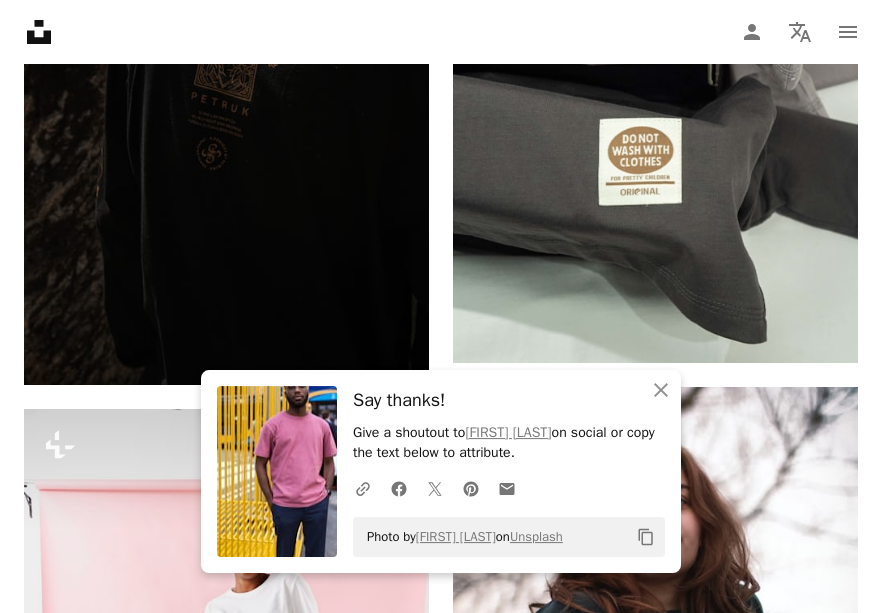 scroll, scrollTop: 67125, scrollLeft: 0, axis: vertical 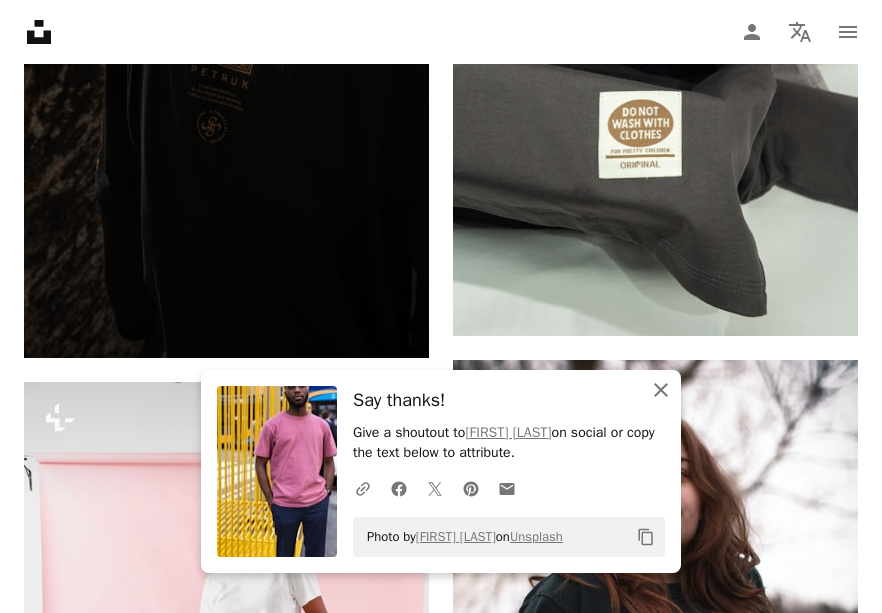 click on "An X shape" 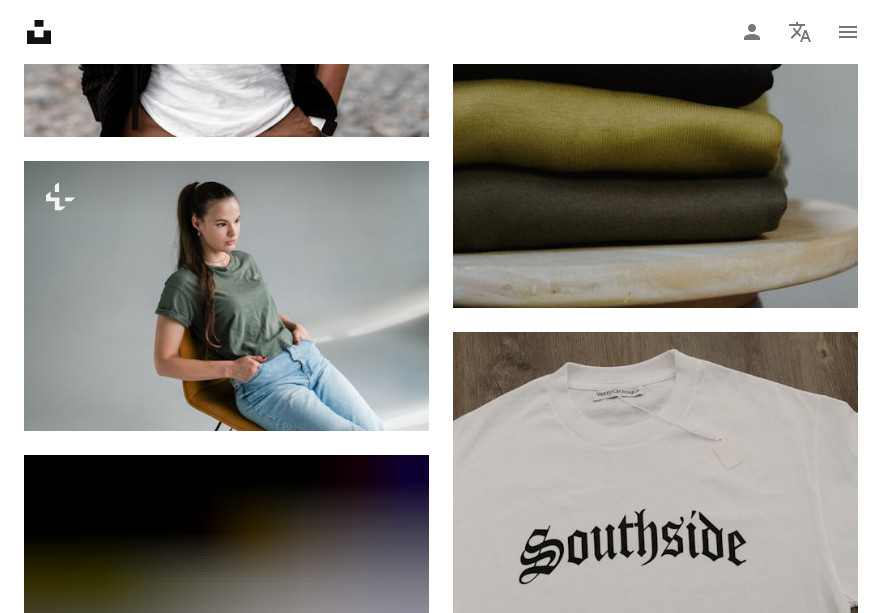 scroll, scrollTop: 69267, scrollLeft: 0, axis: vertical 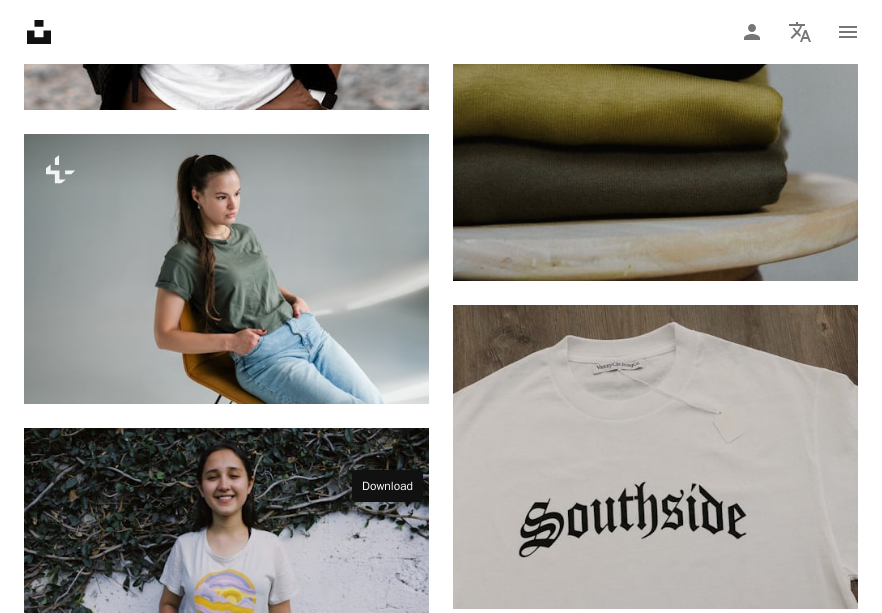 click on "Arrow pointing down" 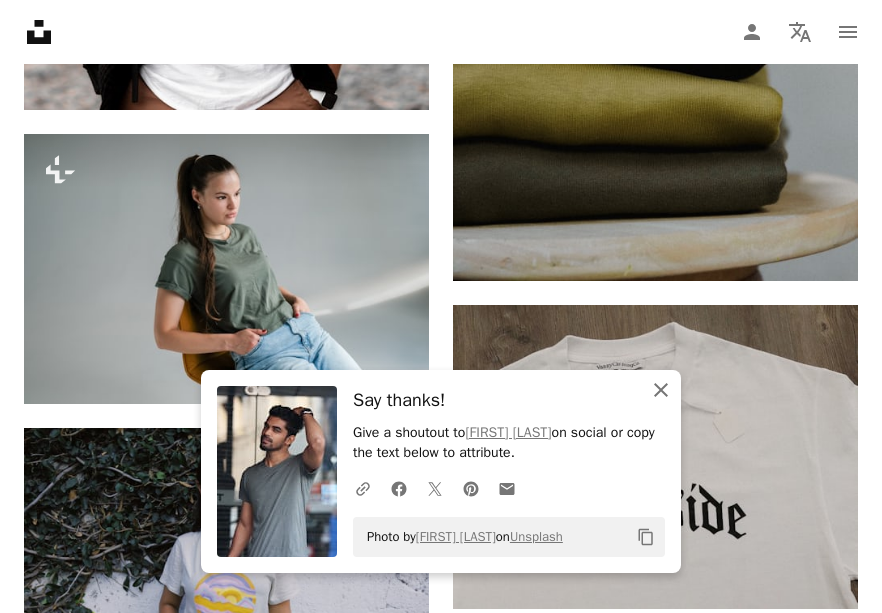 click on "An X shape" 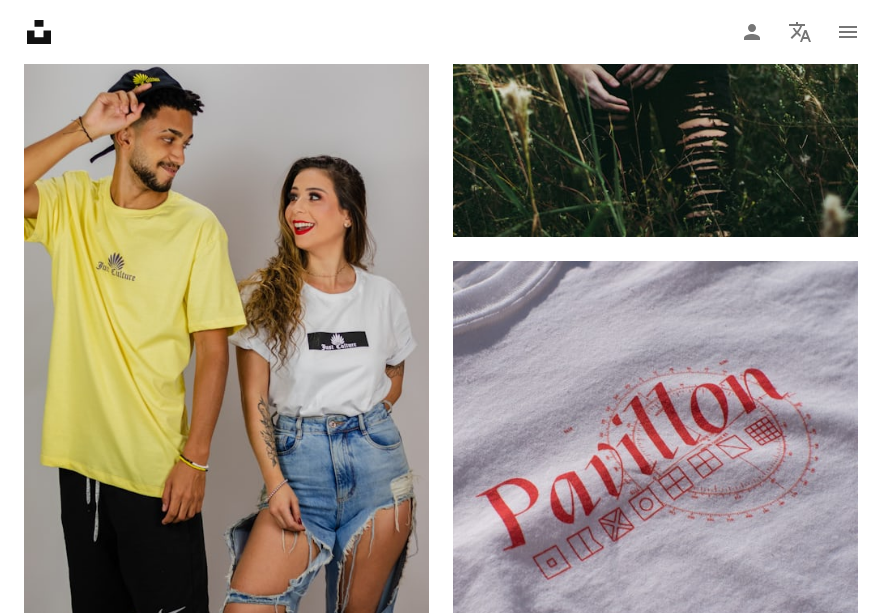 scroll, scrollTop: 75948, scrollLeft: 0, axis: vertical 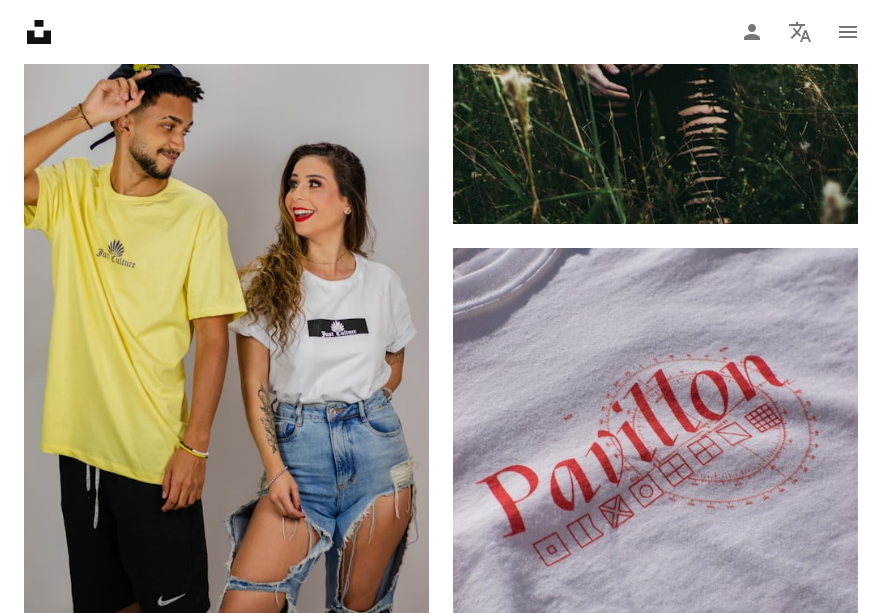 click on "A lock Download" at bounding box center (358, 1211) 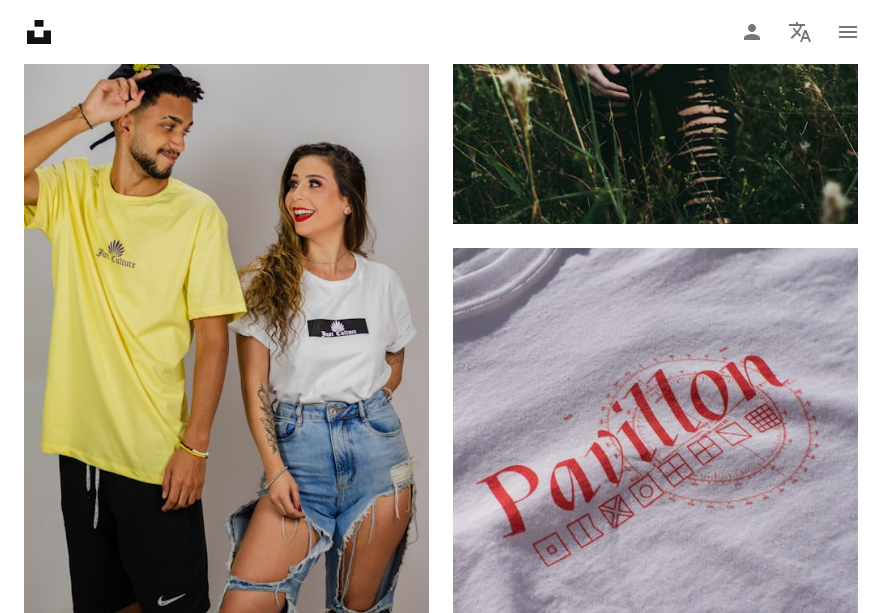 click on "An X shape Premium, ready to use images. Get unlimited access. A plus sign Members-only content added monthly A plus sign Unlimited royalty-free downloads A plus sign Illustrations  New A plus sign Enhanced legal protections yearly 66%  off monthly €12   €4 EUR per month * Get  Unsplash+ * When paid annually, billed upfront  €48 Taxes where applicable. Renews automatically. Cancel anytime." at bounding box center (441, 8708) 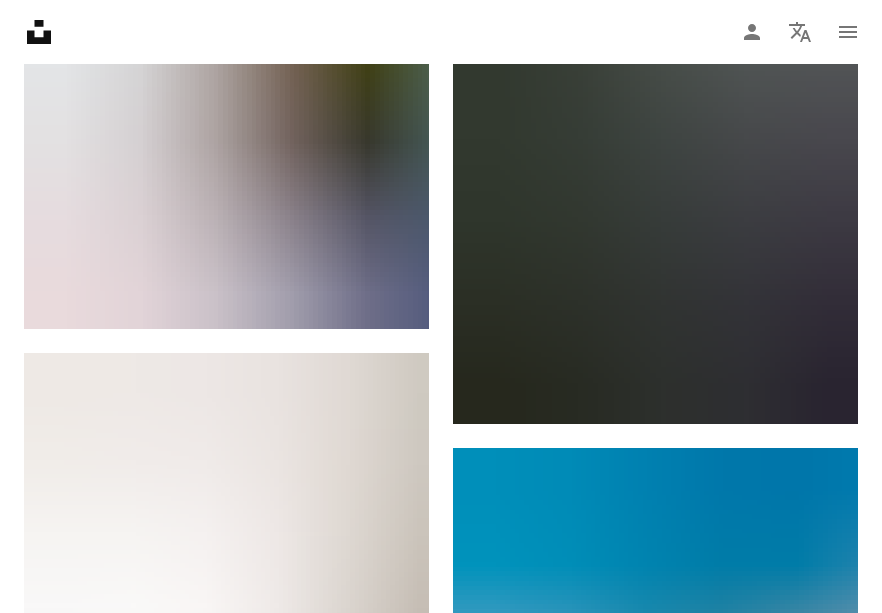 scroll, scrollTop: 76917, scrollLeft: 0, axis: vertical 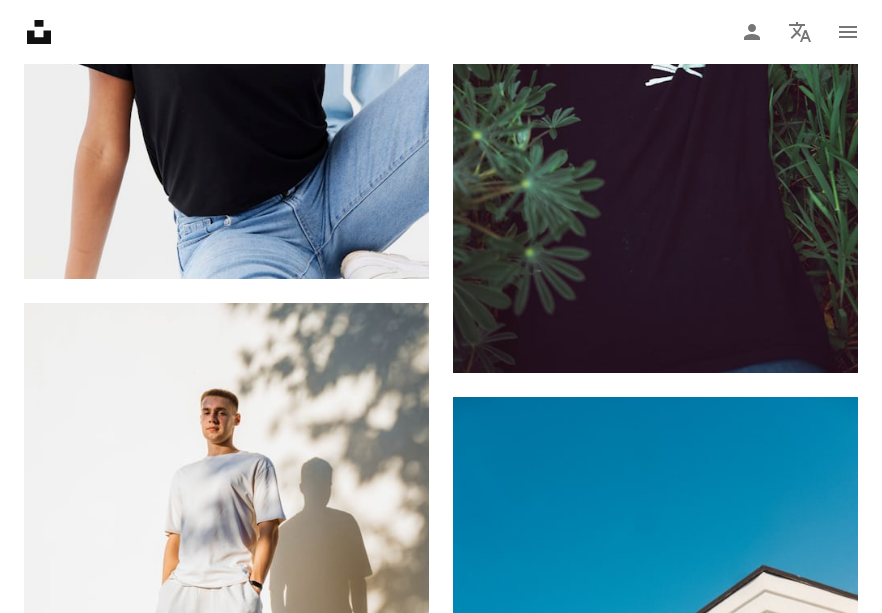 click on "A lock Download" at bounding box center (787, 1691) 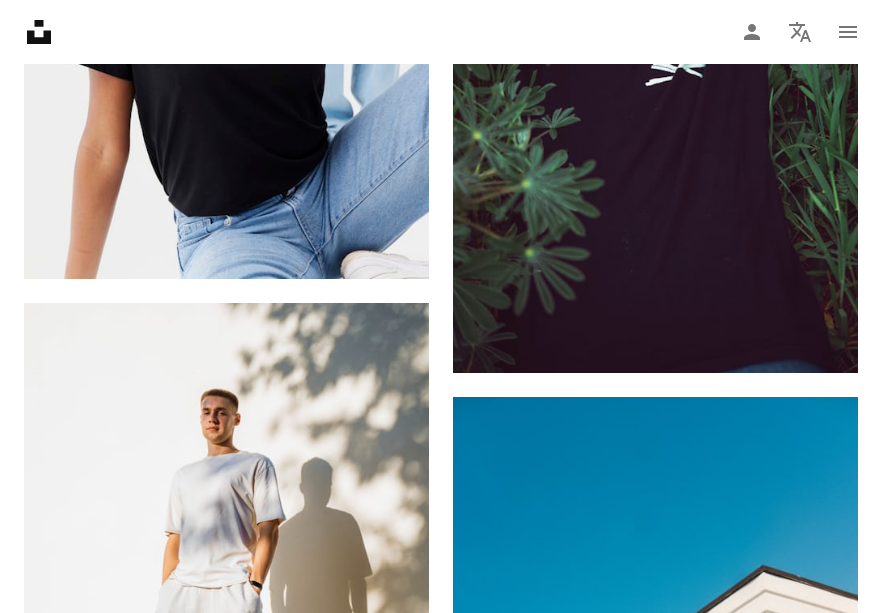 click on "An X shape Premium, ready to use images. Get unlimited access. A plus sign Members-only content added monthly A plus sign Unlimited royalty-free downloads A plus sign Illustrations  New A plus sign Enhanced legal protections yearly 66%  off monthly €12   €4 EUR per month * Get  Unsplash+ * When paid annually, billed upfront  €48 Taxes where applicable. Renews automatically. Cancel anytime." at bounding box center (441, 7739) 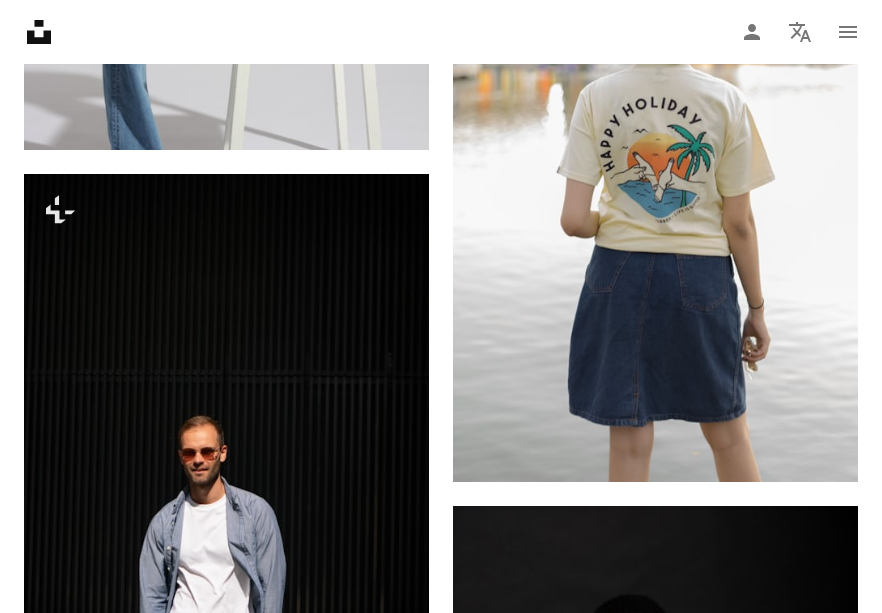 scroll, scrollTop: 80385, scrollLeft: 0, axis: vertical 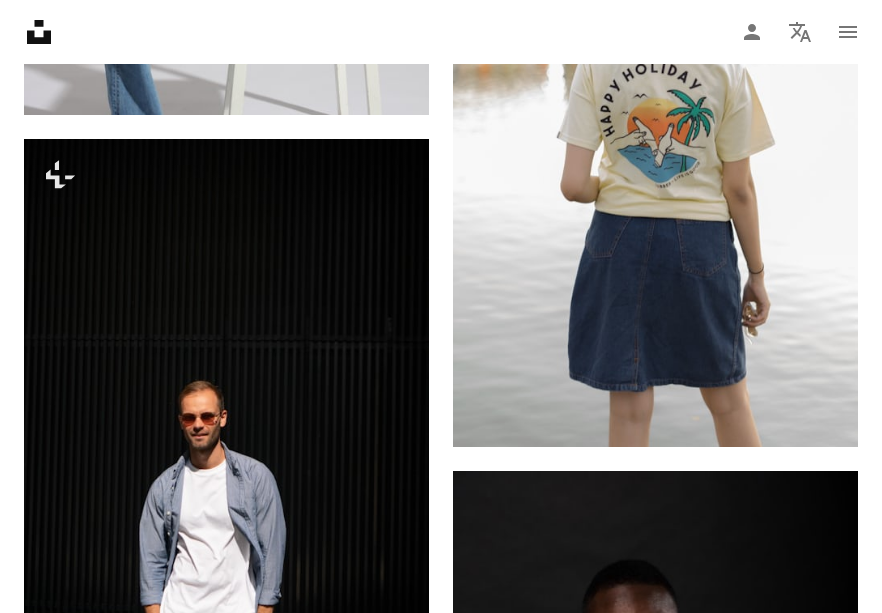 click on "Arrow pointing down" at bounding box center (818, 1842) 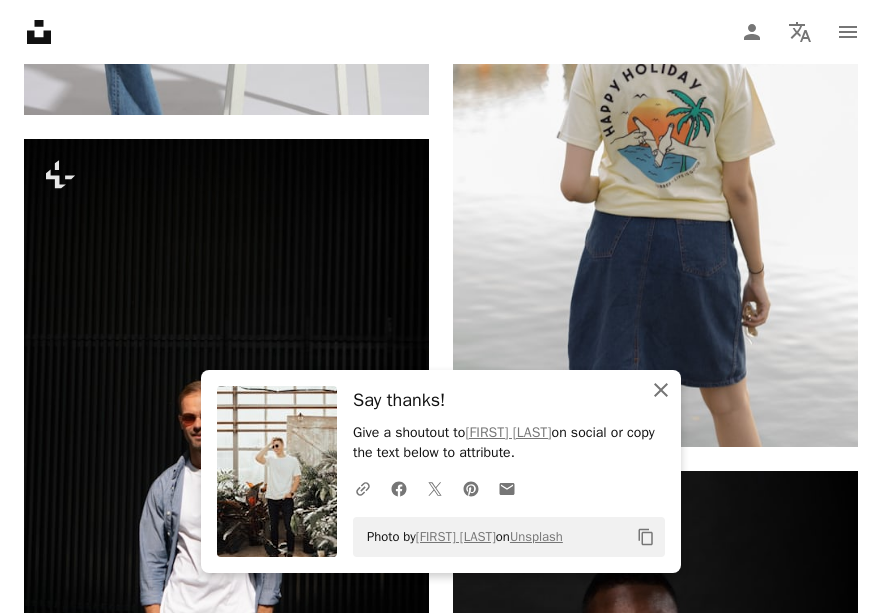click on "An X shape" 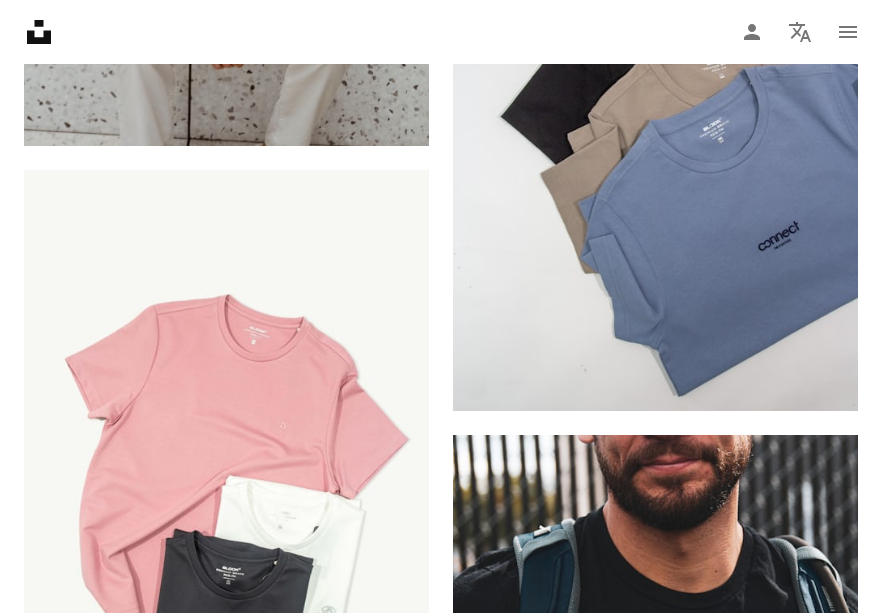scroll, scrollTop: 85077, scrollLeft: 0, axis: vertical 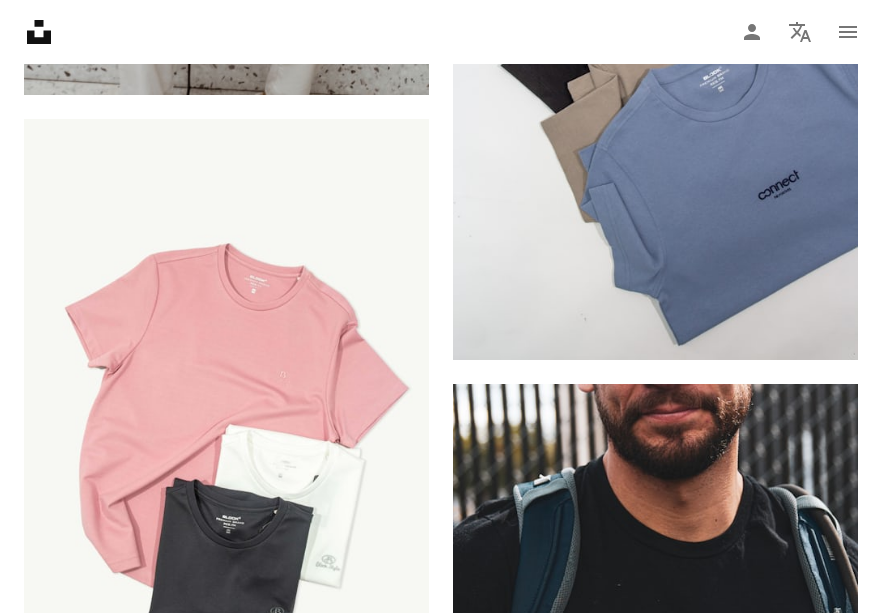 click on "A lock Download" at bounding box center [358, 1322] 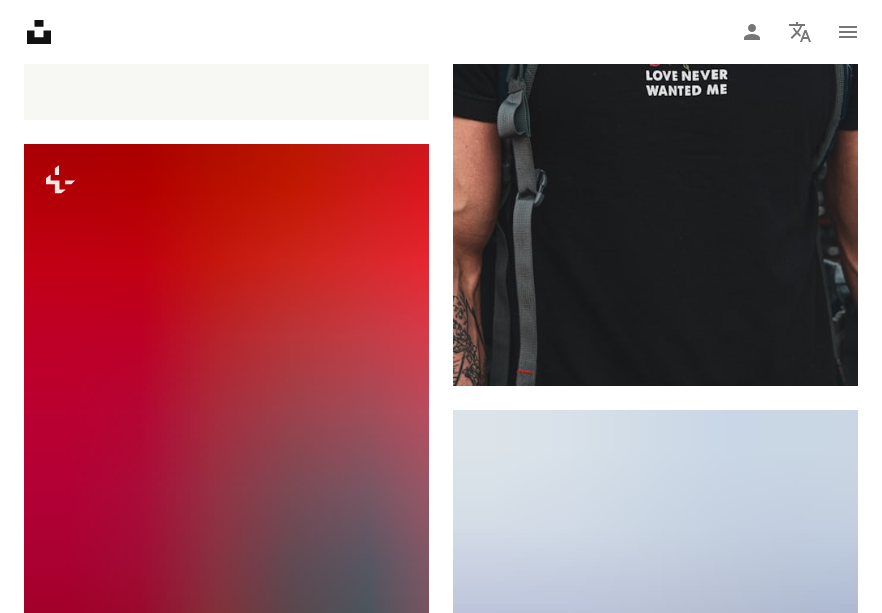 scroll, scrollTop: 85689, scrollLeft: 0, axis: vertical 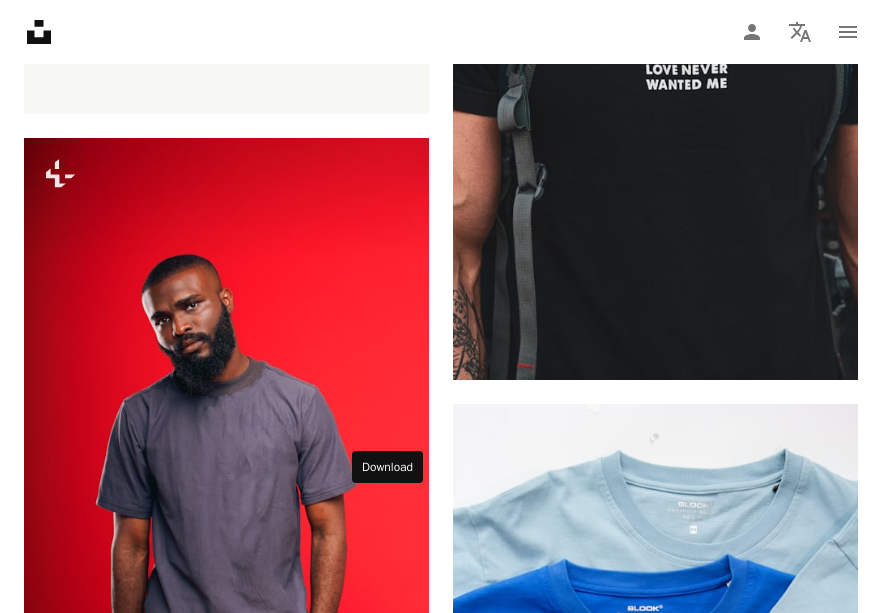 click 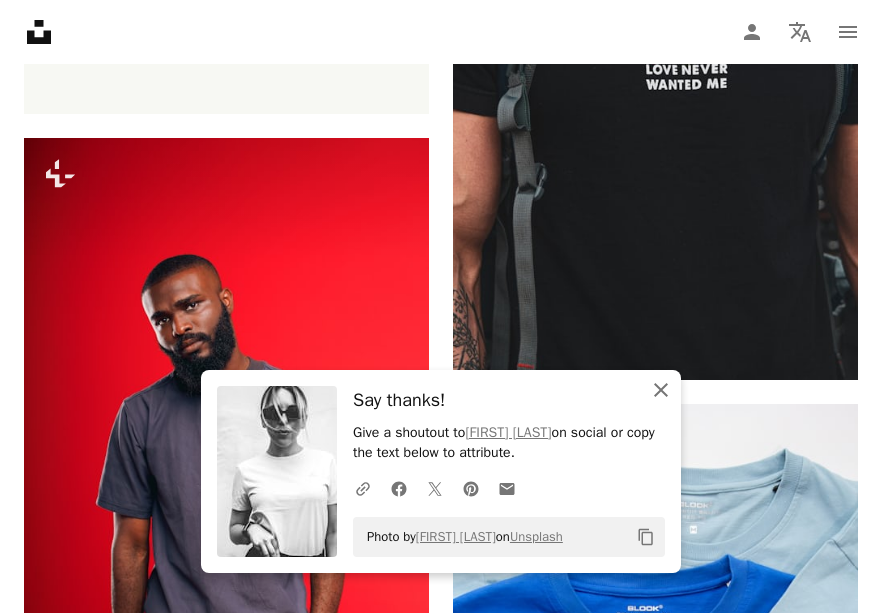 click on "An X shape" 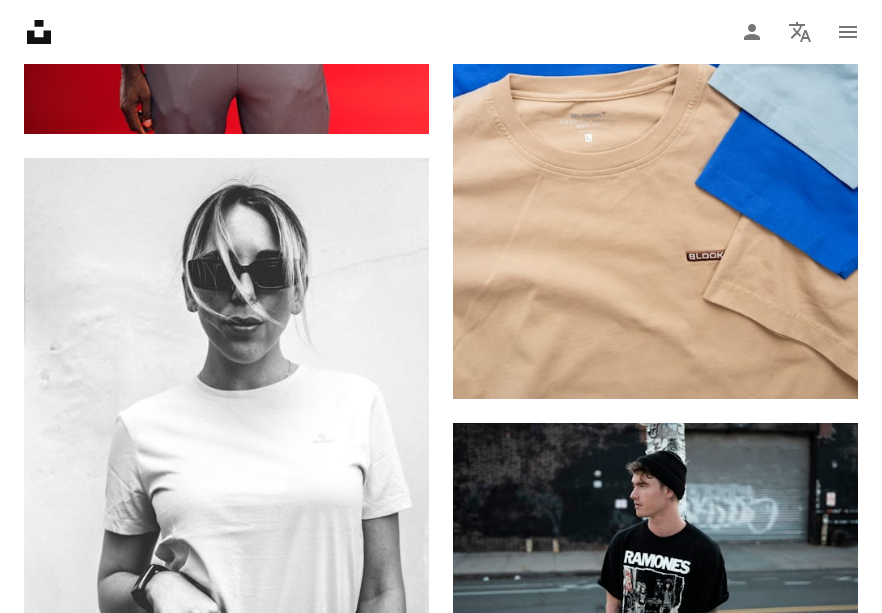 scroll, scrollTop: 86352, scrollLeft: 0, axis: vertical 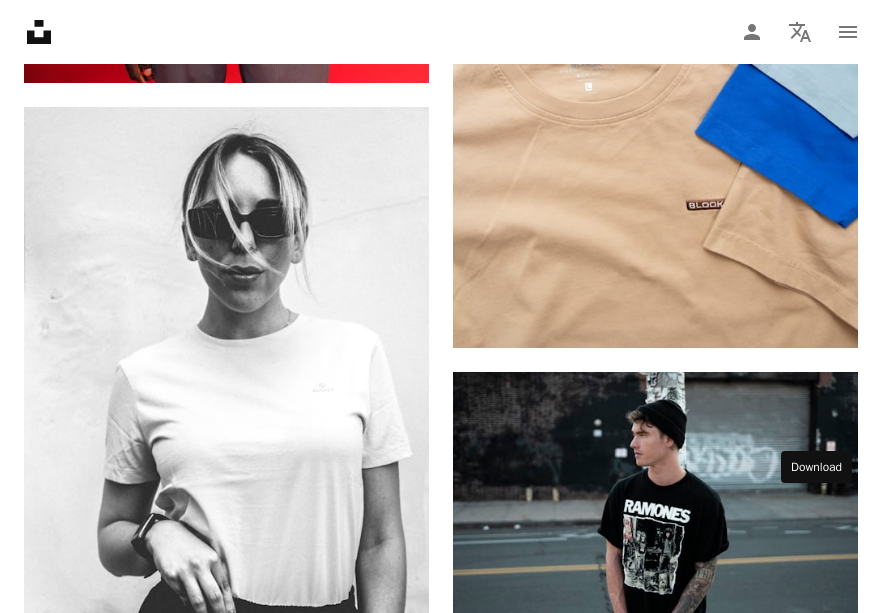 click on "Arrow pointing down" at bounding box center (818, 1828) 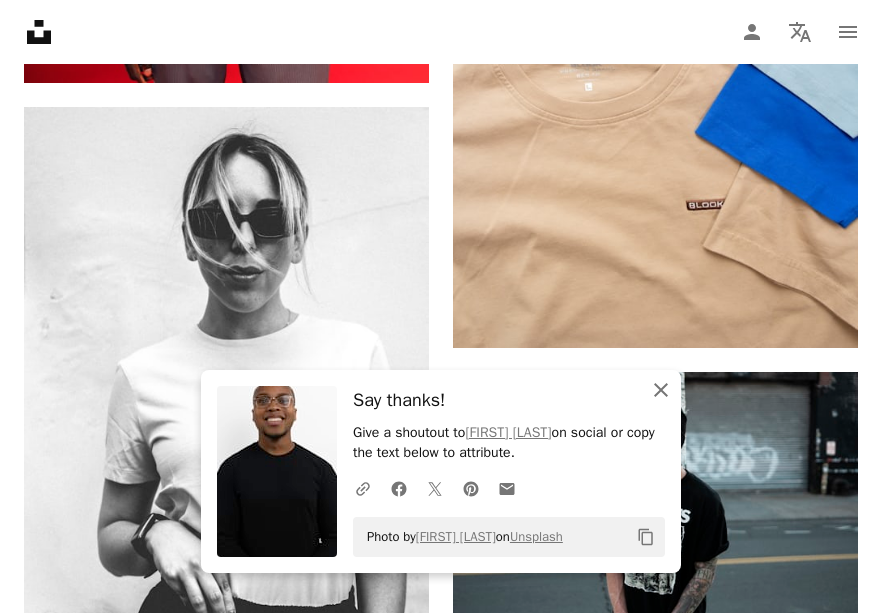 click 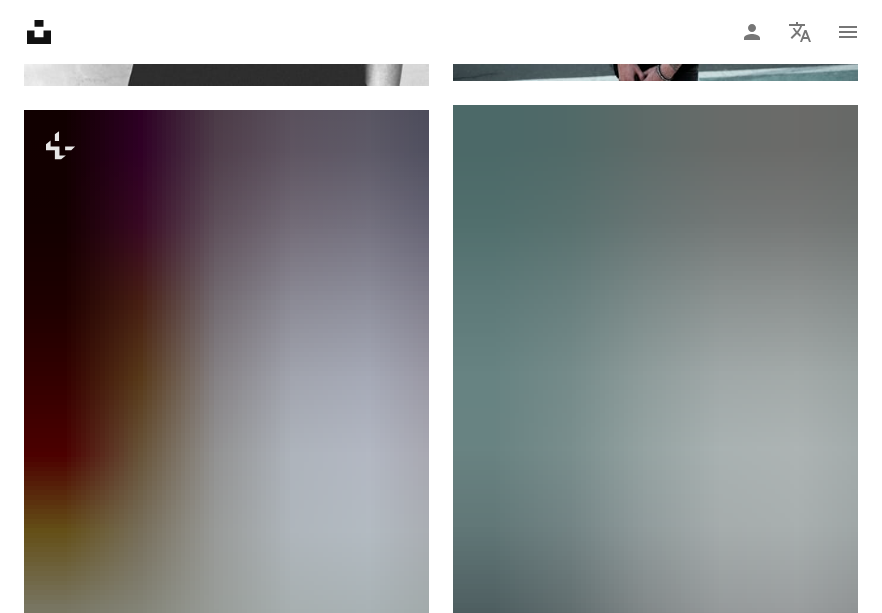 scroll, scrollTop: 86964, scrollLeft: 0, axis: vertical 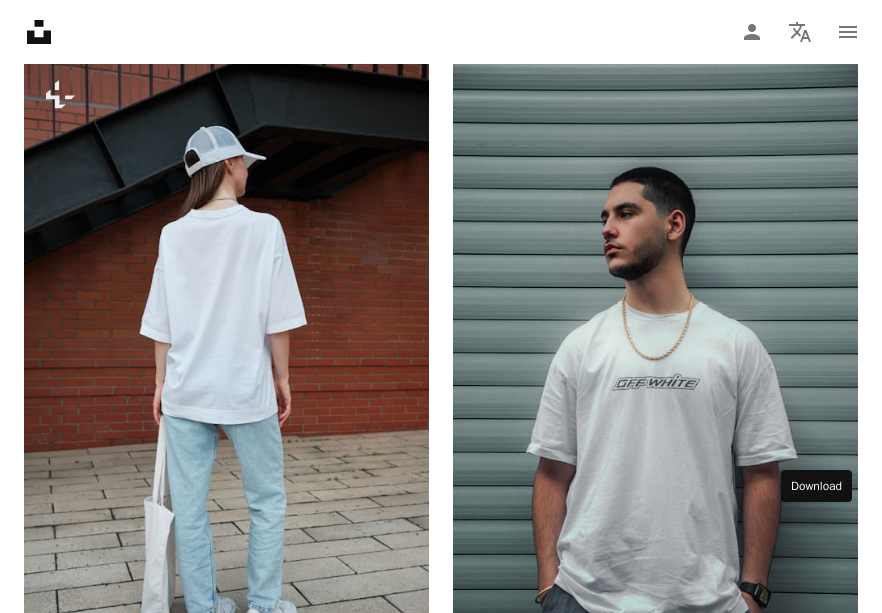 click on "Arrow pointing down" 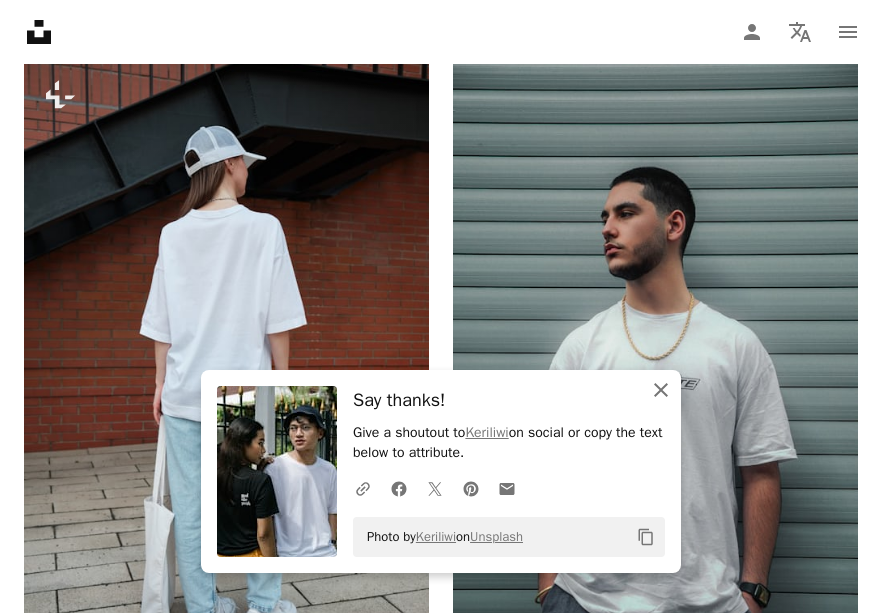 click on "An X shape" 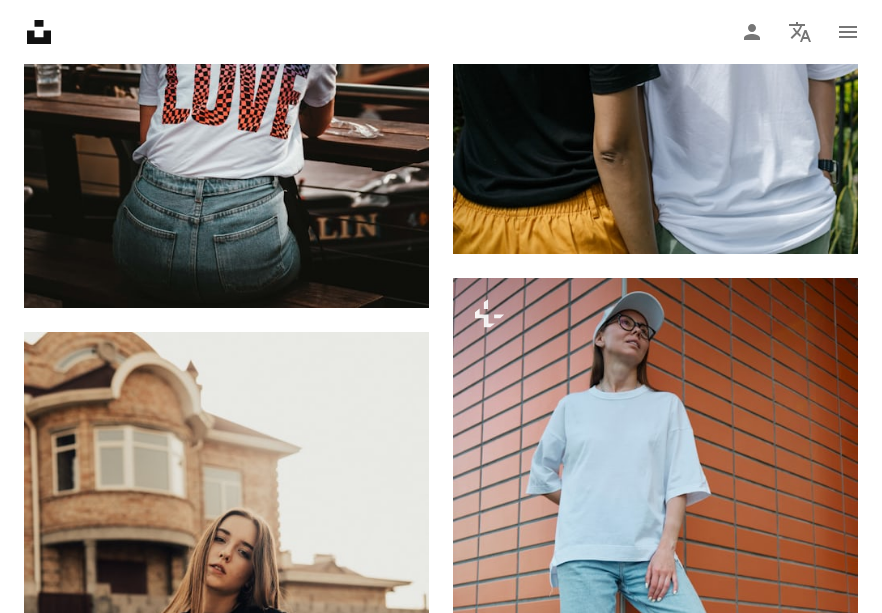 scroll, scrollTop: 88596, scrollLeft: 0, axis: vertical 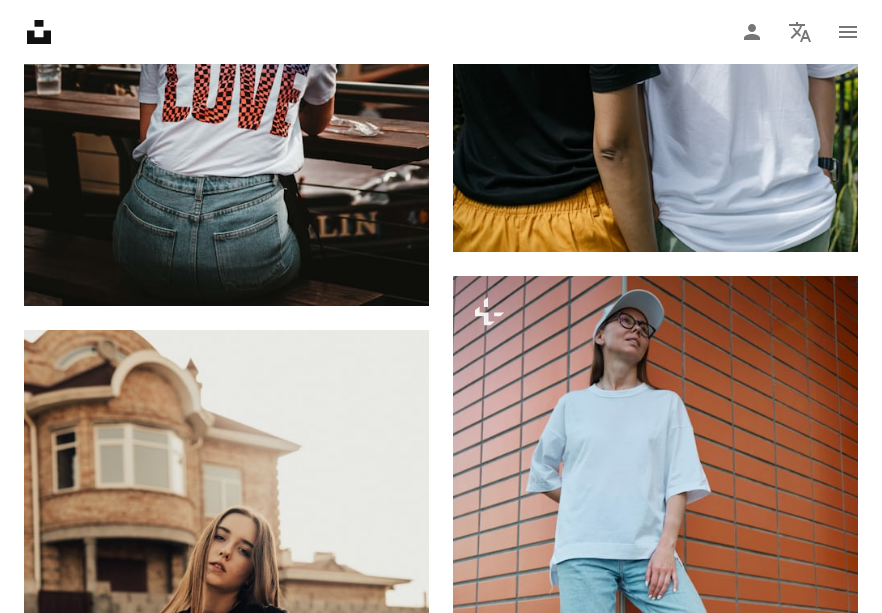 click on "A lock Download" at bounding box center (787, 1773) 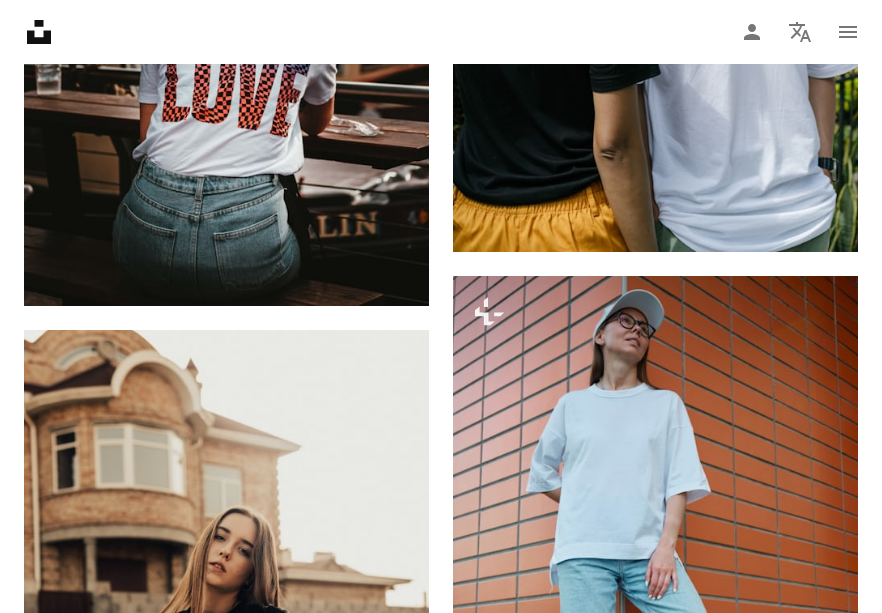 click on "An X shape Premium, ready to use images. Get unlimited access. A plus sign Members-only content added monthly A plus sign Unlimited royalty-free downloads A plus sign Illustrations  New A plus sign Enhanced legal protections yearly 66%  off monthly €12   €4 EUR per month * Get  Unsplash+ * When paid annually, billed upfront  €48 Taxes where applicable. Renews automatically. Cancel anytime." at bounding box center [441, 6249] 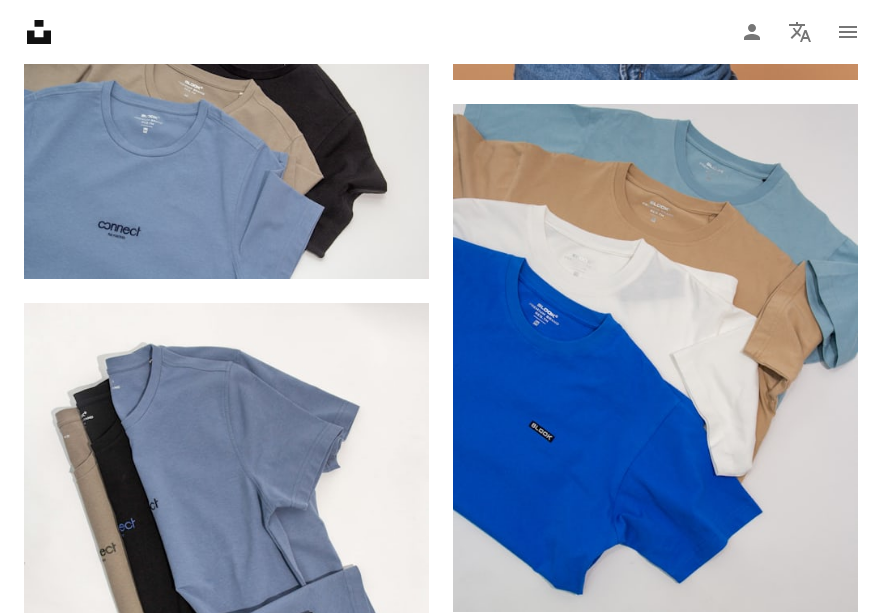 scroll, scrollTop: 108027, scrollLeft: 0, axis: vertical 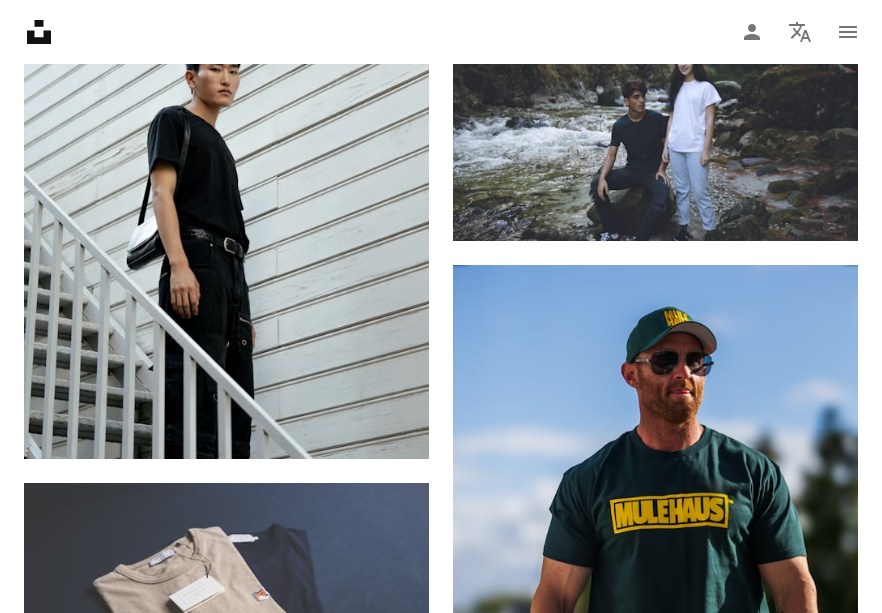 click on "A lock Download" at bounding box center [358, 1348] 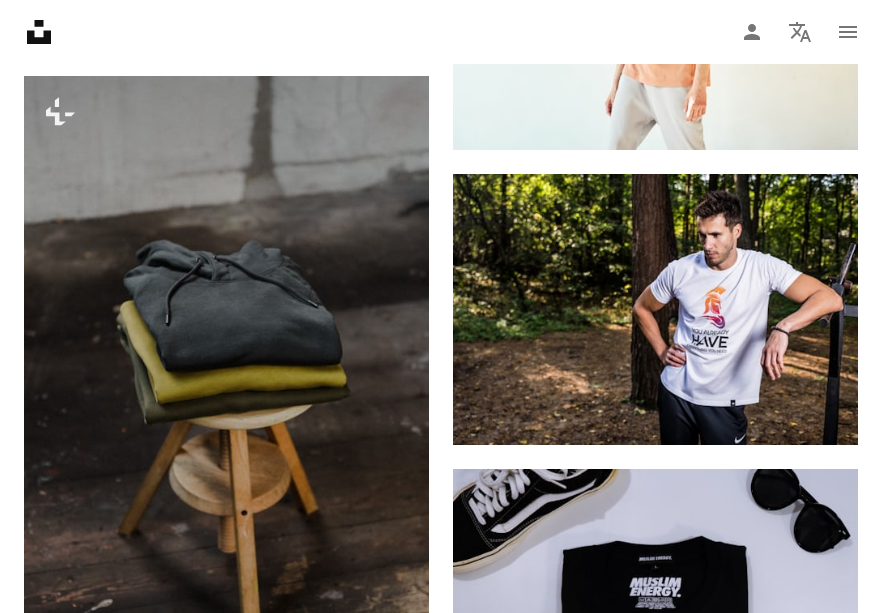 scroll, scrollTop: 115626, scrollLeft: 0, axis: vertical 